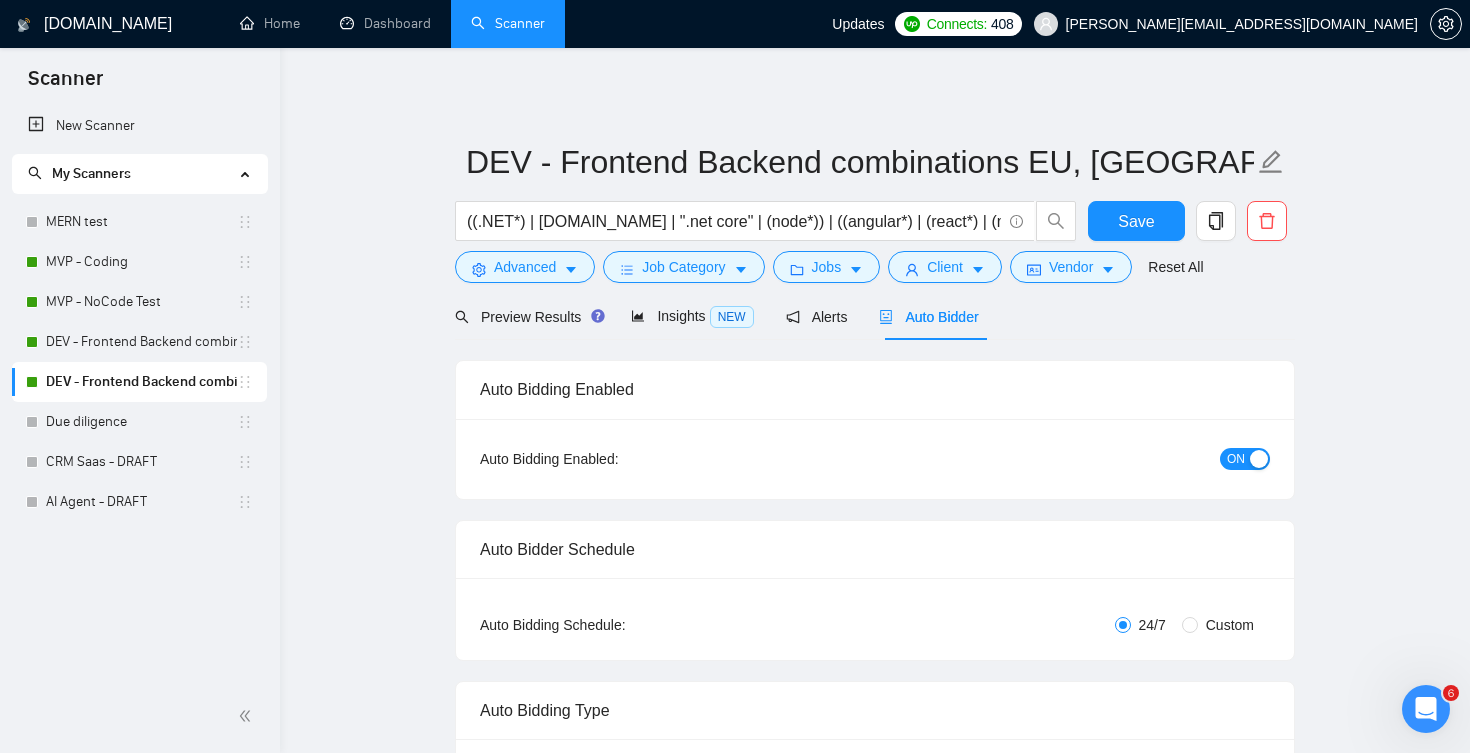 scroll, scrollTop: 0, scrollLeft: 0, axis: both 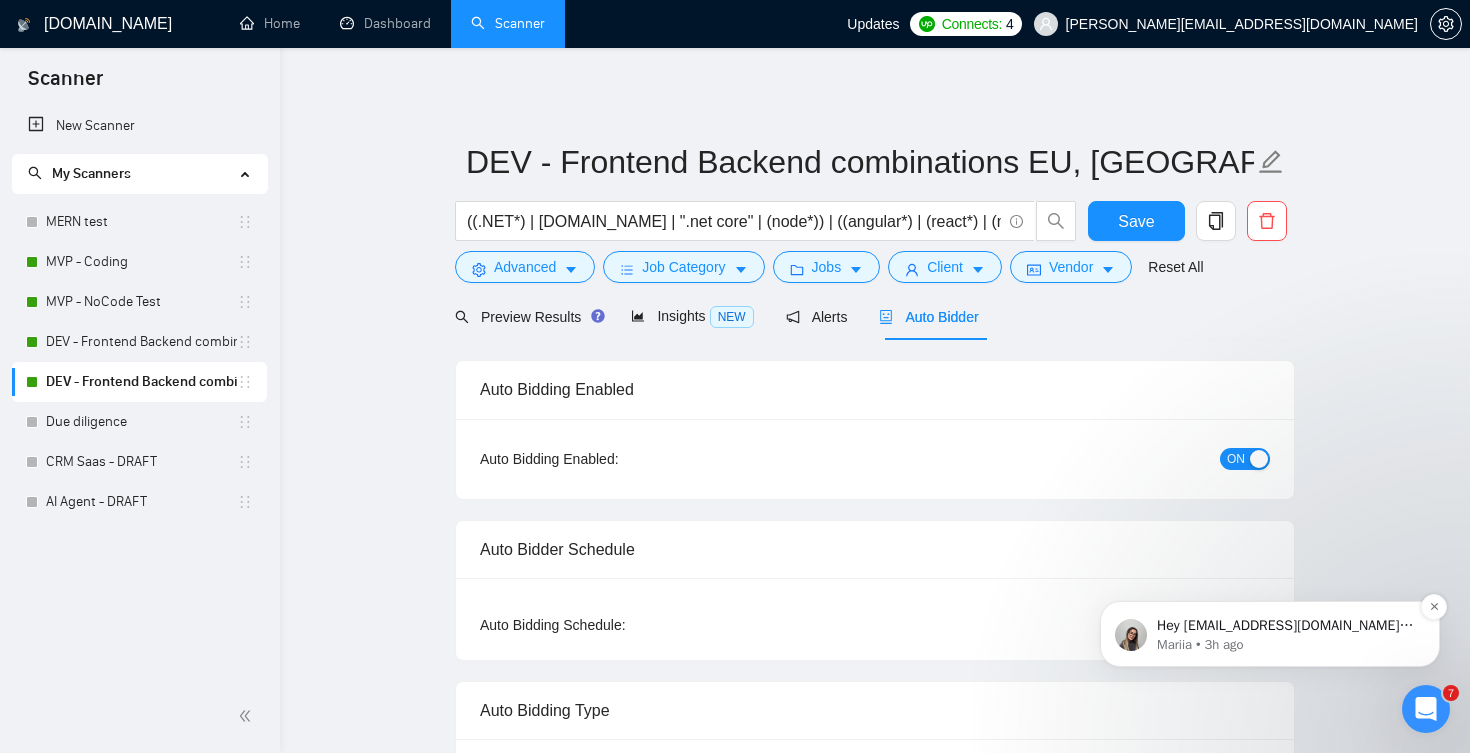 click on "Mariia • 3h ago" at bounding box center [1286, 645] 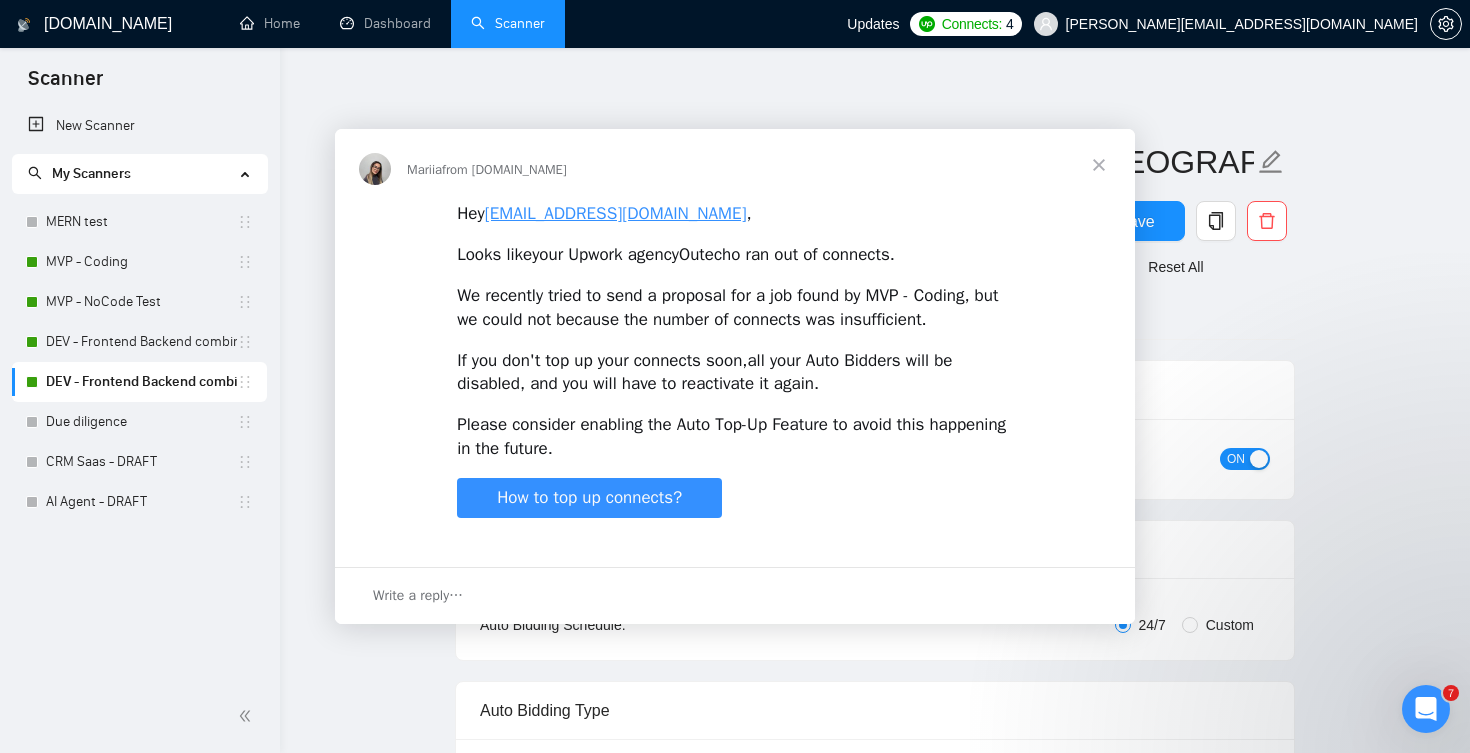 scroll, scrollTop: 0, scrollLeft: 0, axis: both 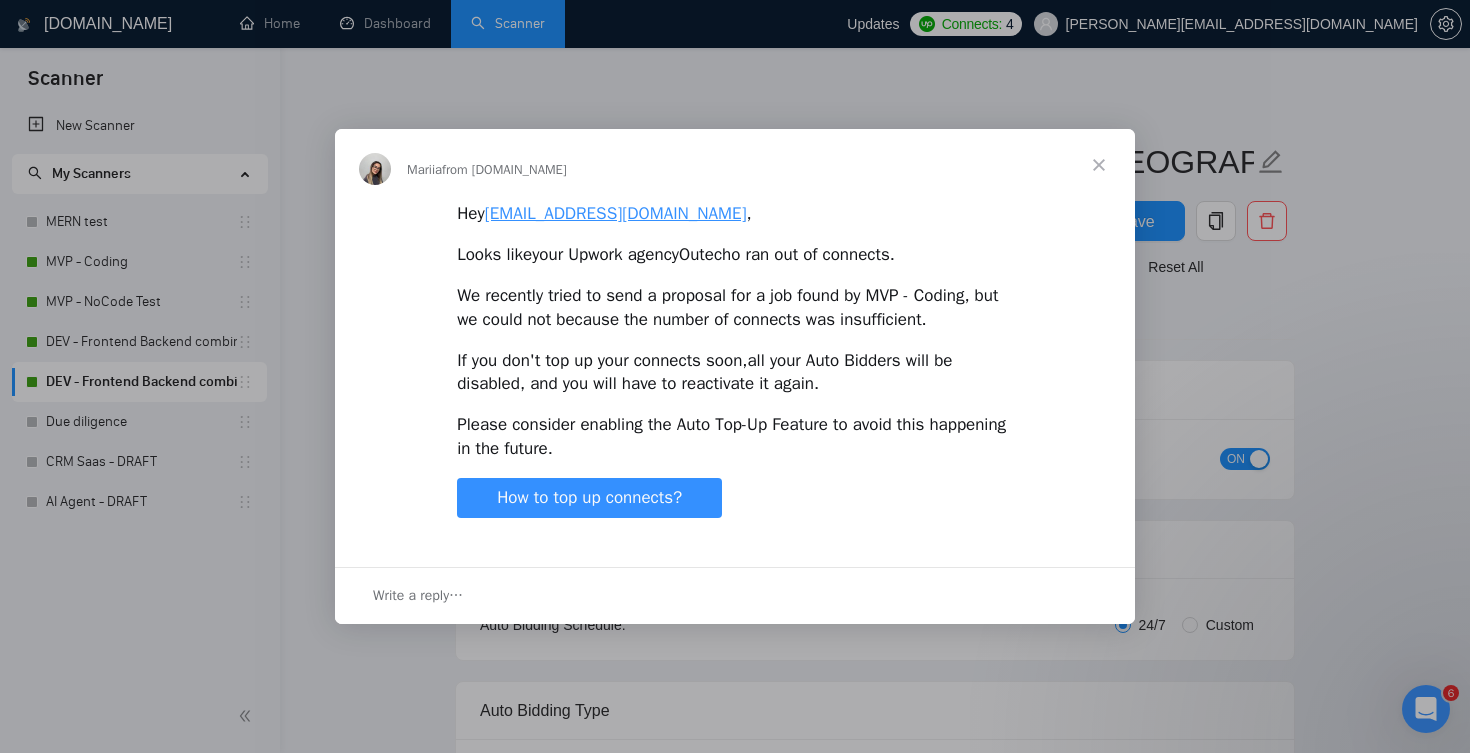 click at bounding box center (1099, 165) 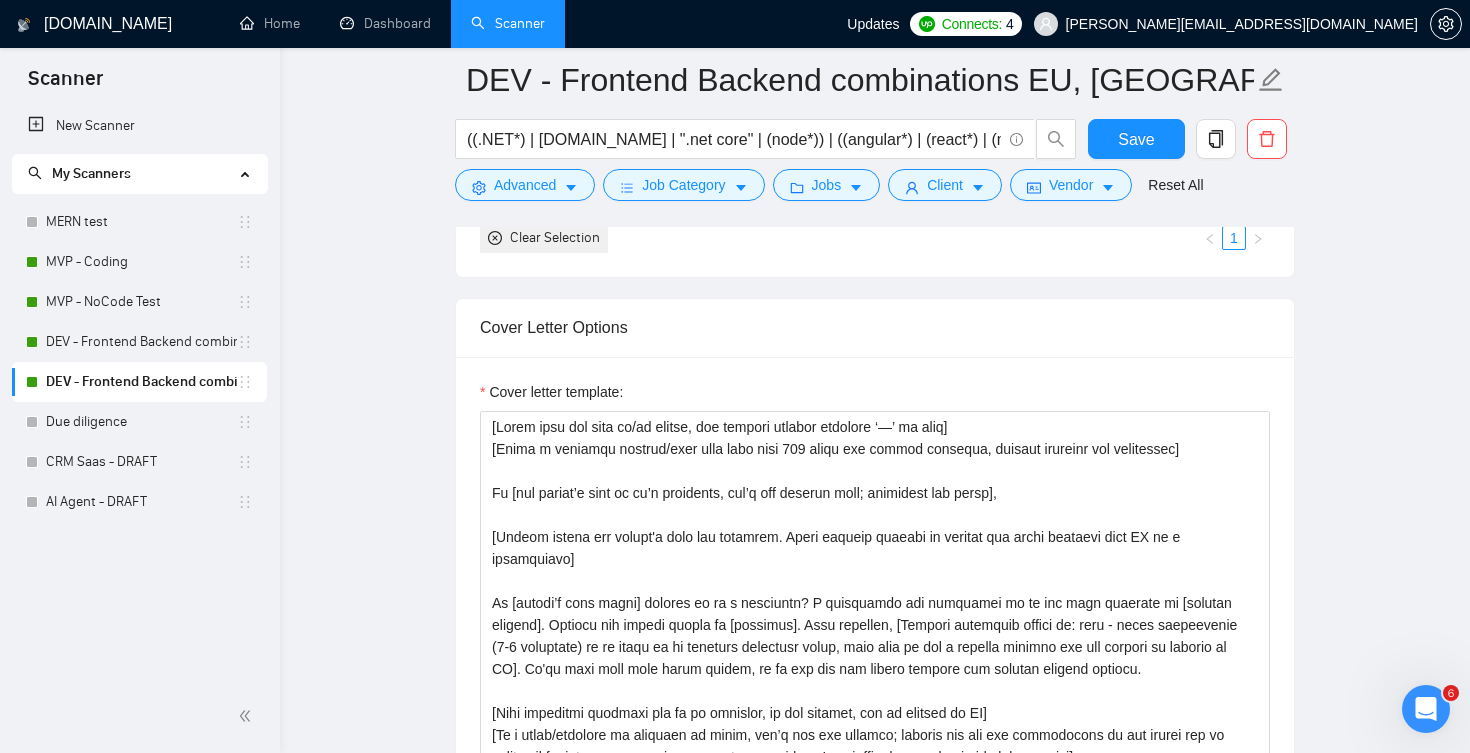 scroll, scrollTop: 1655, scrollLeft: 0, axis: vertical 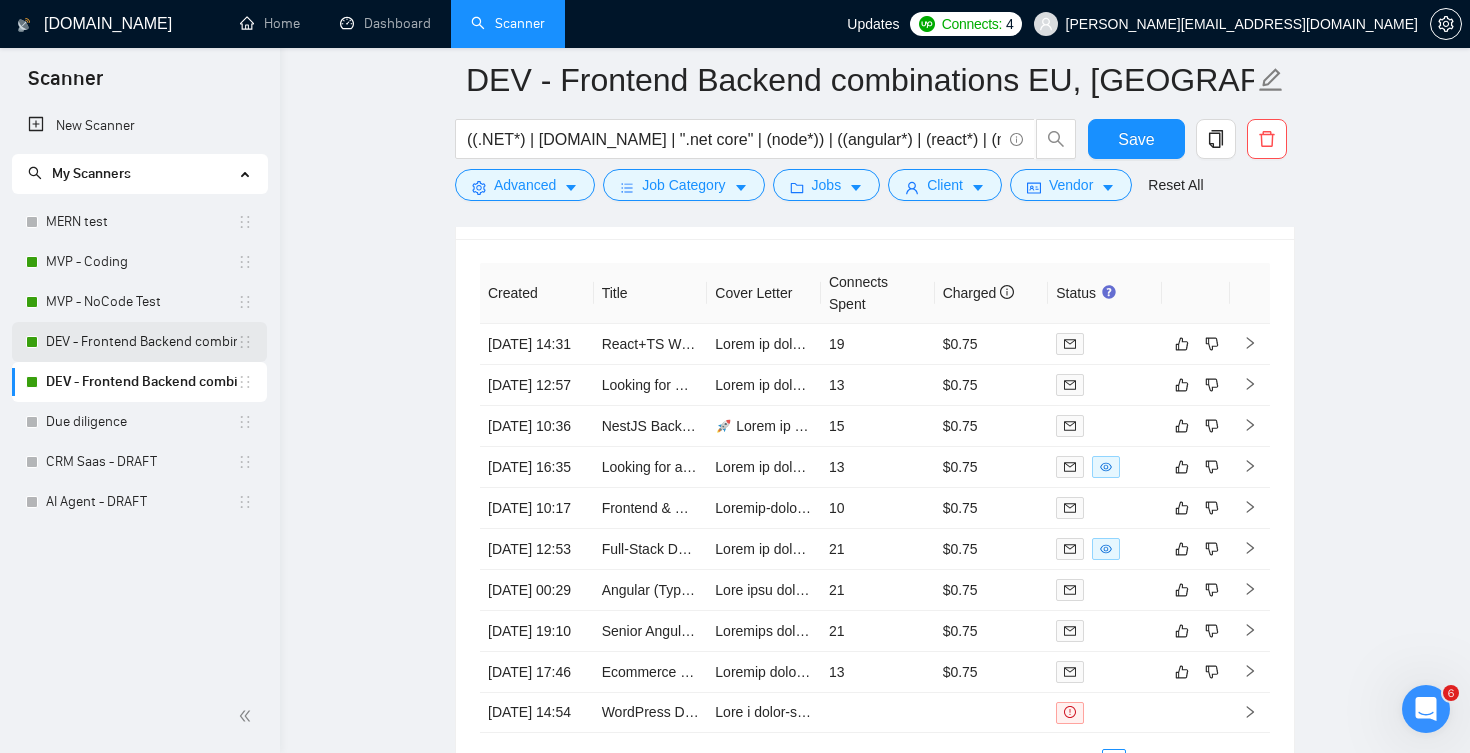 click on "DEV - Frontend Backend combinations US CAN, AUS [GEOGRAPHIC_DATA]" at bounding box center [141, 342] 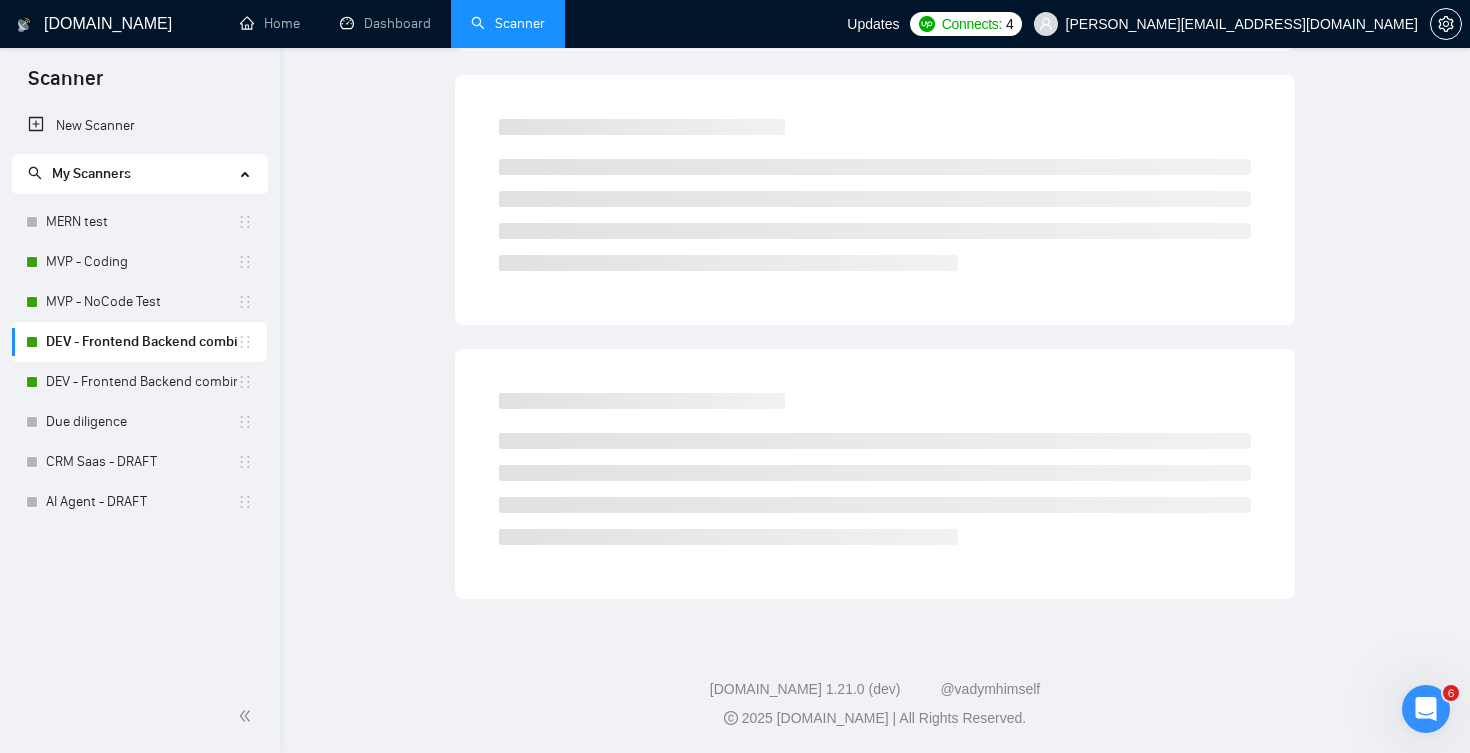 scroll, scrollTop: 0, scrollLeft: 0, axis: both 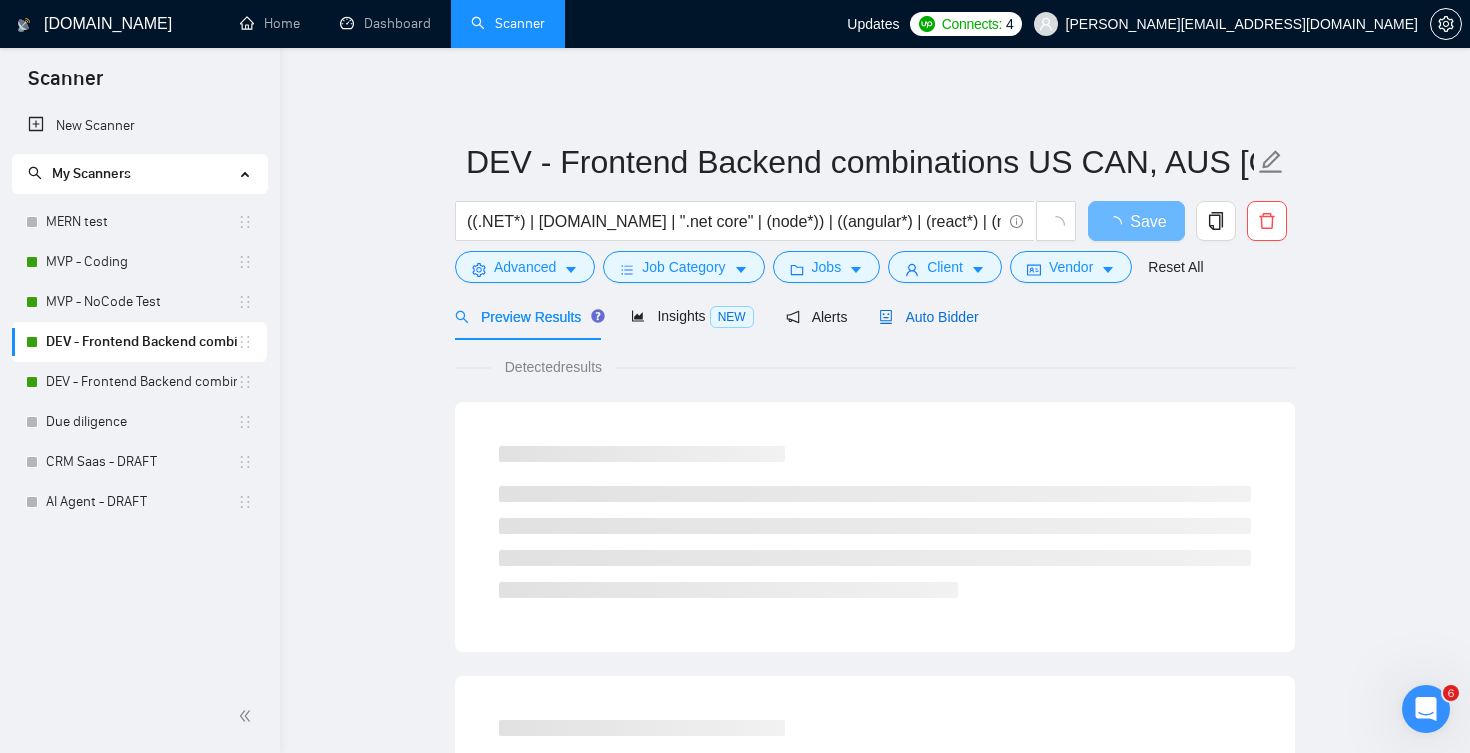 click on "Auto Bidder" at bounding box center (928, 317) 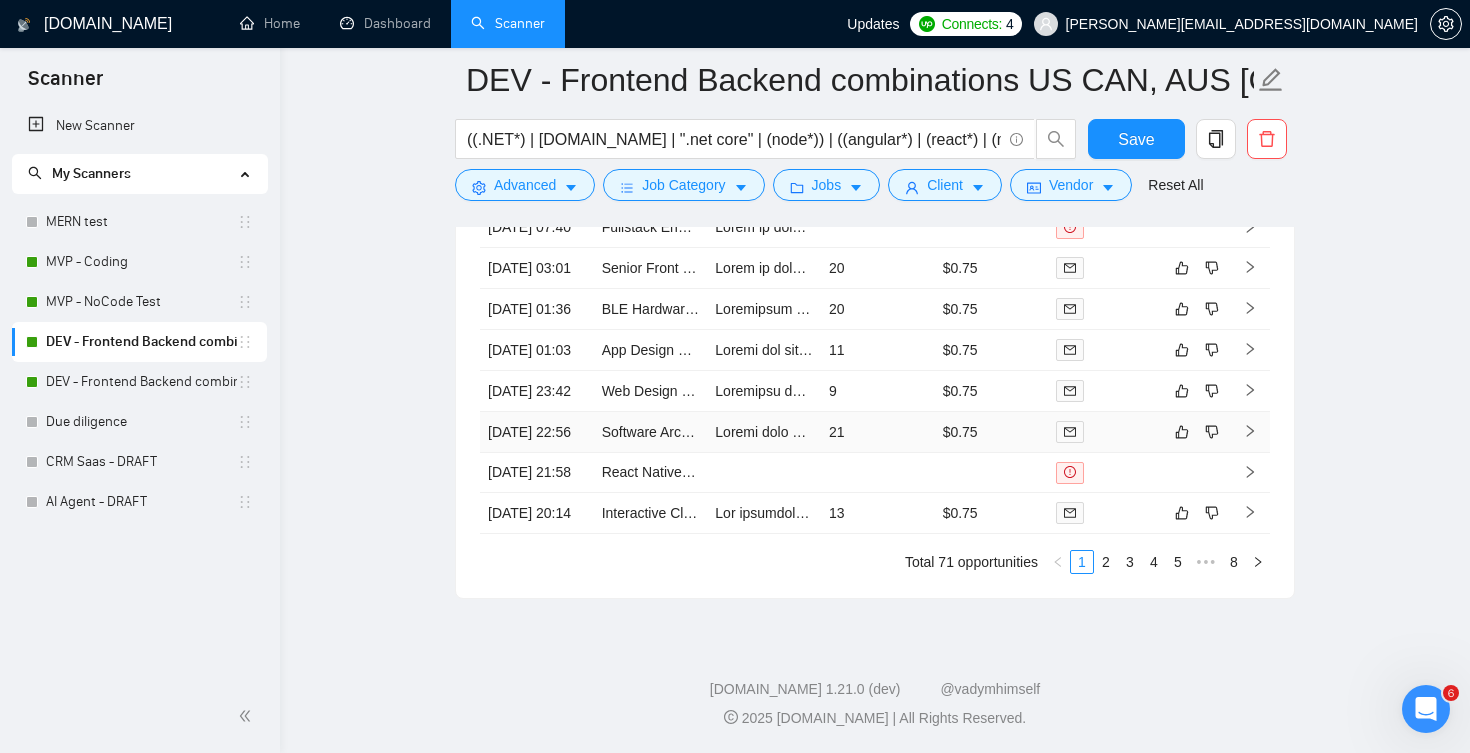 scroll, scrollTop: 4931, scrollLeft: 0, axis: vertical 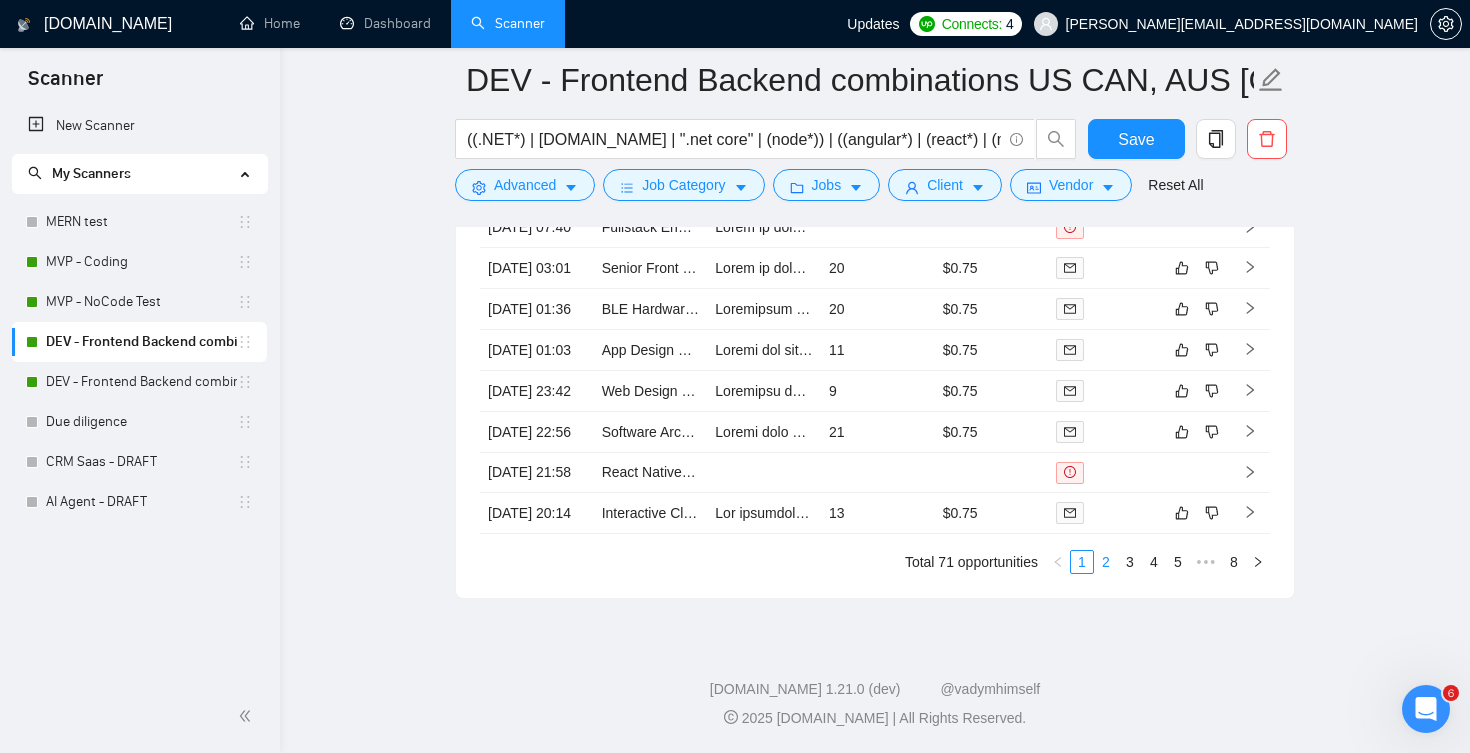 click on "2" at bounding box center [1106, 562] 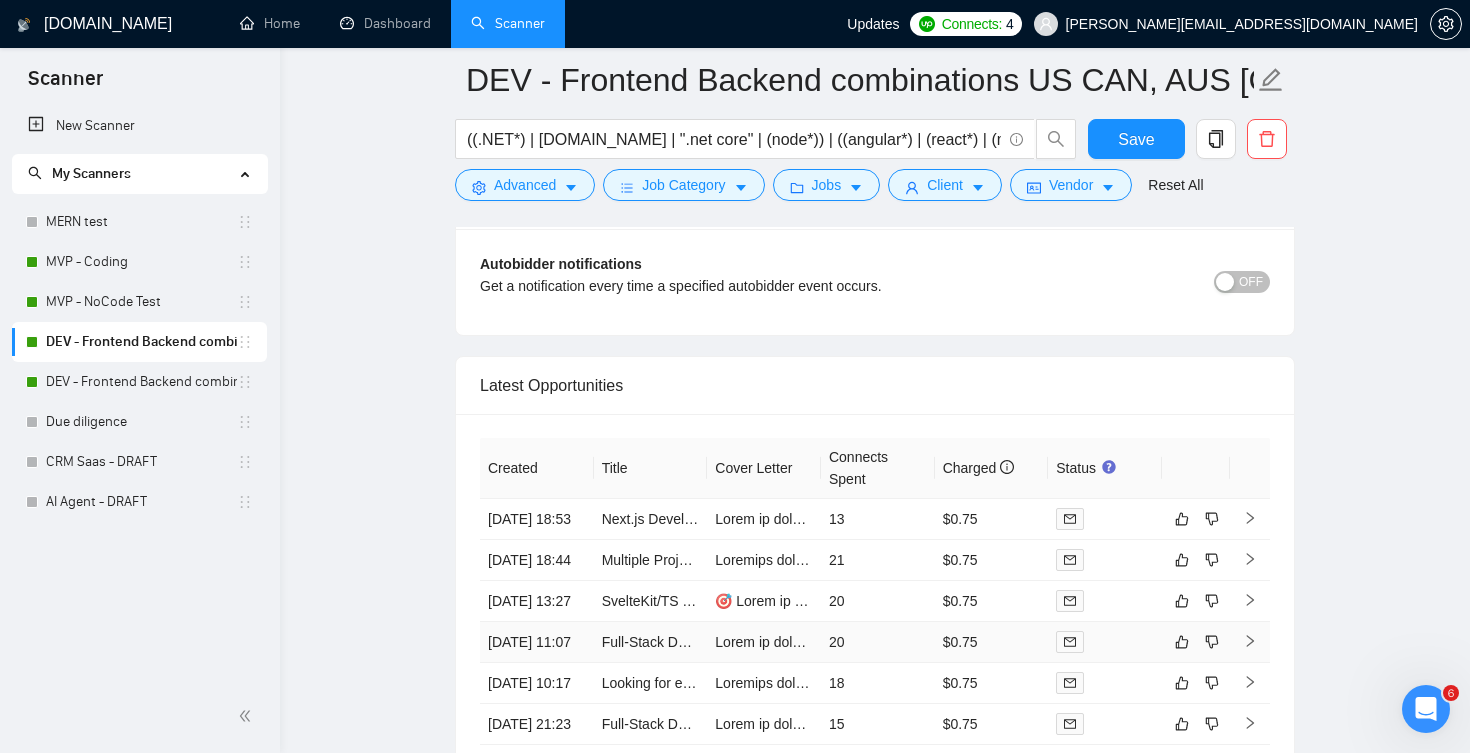 scroll, scrollTop: 4356, scrollLeft: 0, axis: vertical 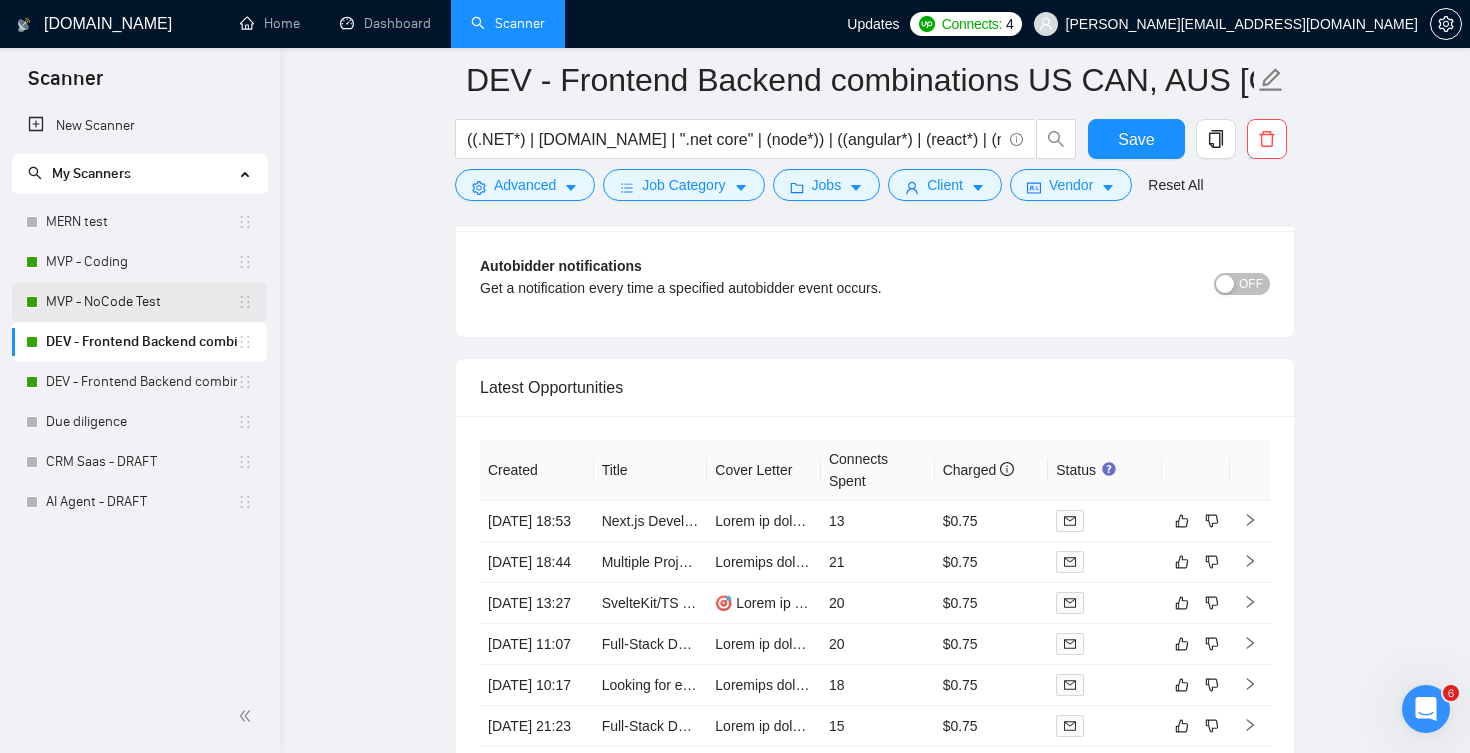 click on "MVP - NoCode Test" at bounding box center [141, 302] 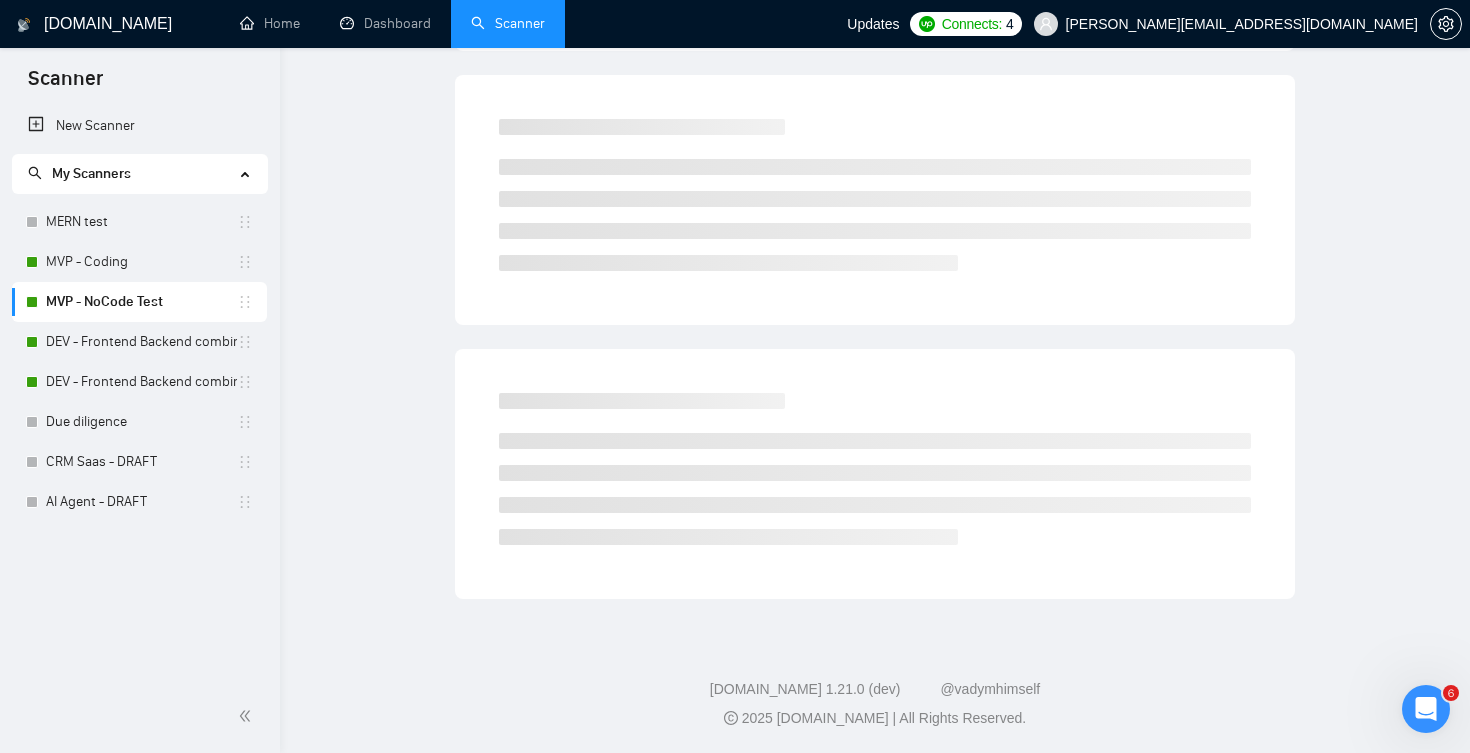 scroll, scrollTop: 0, scrollLeft: 0, axis: both 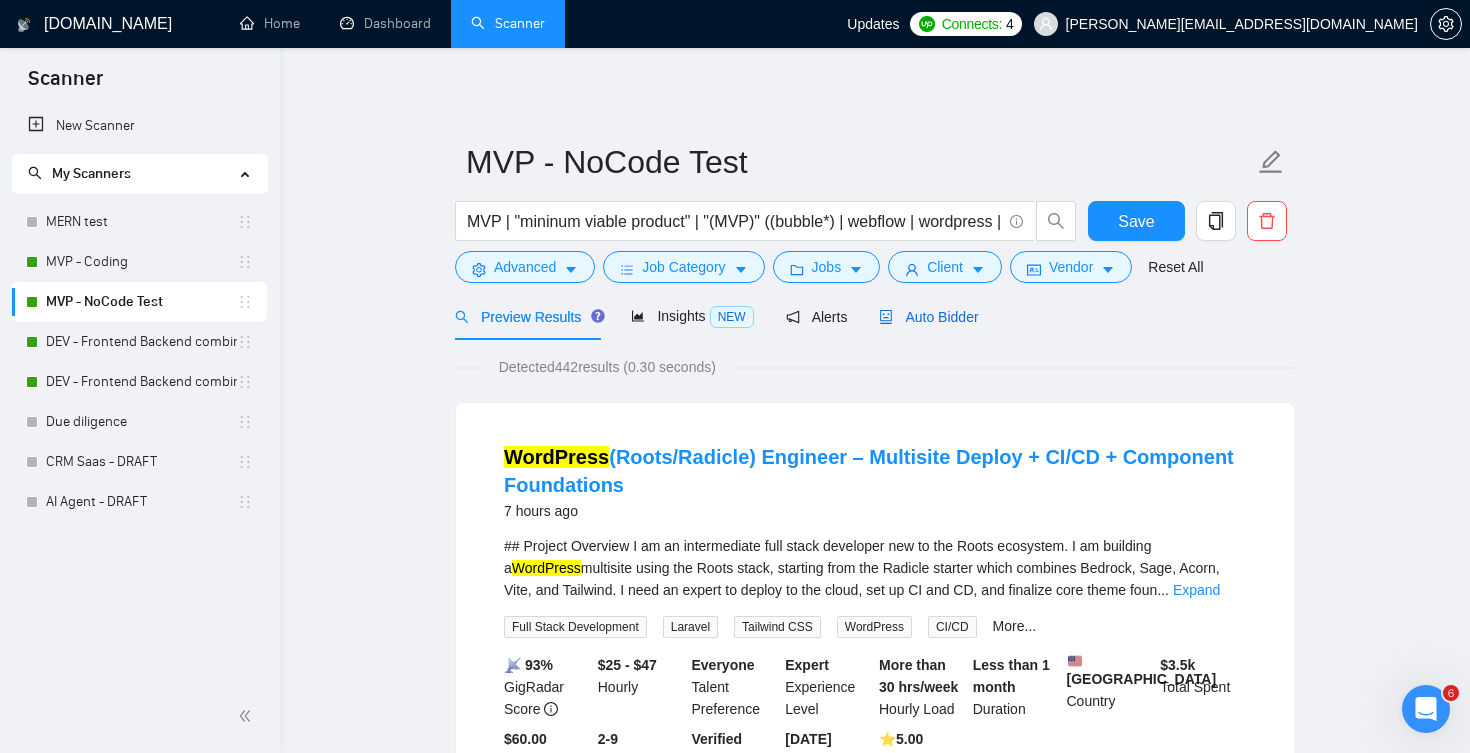 click on "Auto Bidder" at bounding box center [928, 317] 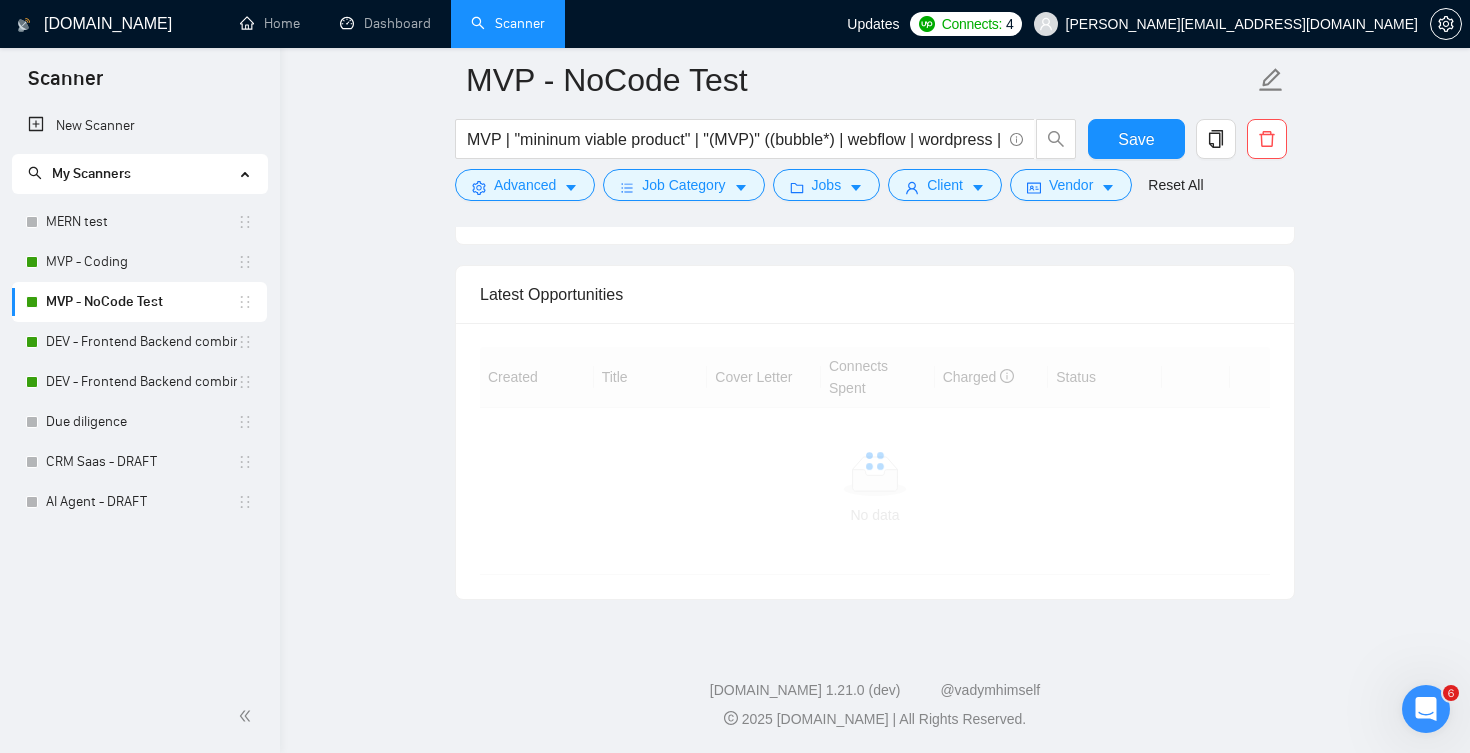 scroll, scrollTop: 4448, scrollLeft: 0, axis: vertical 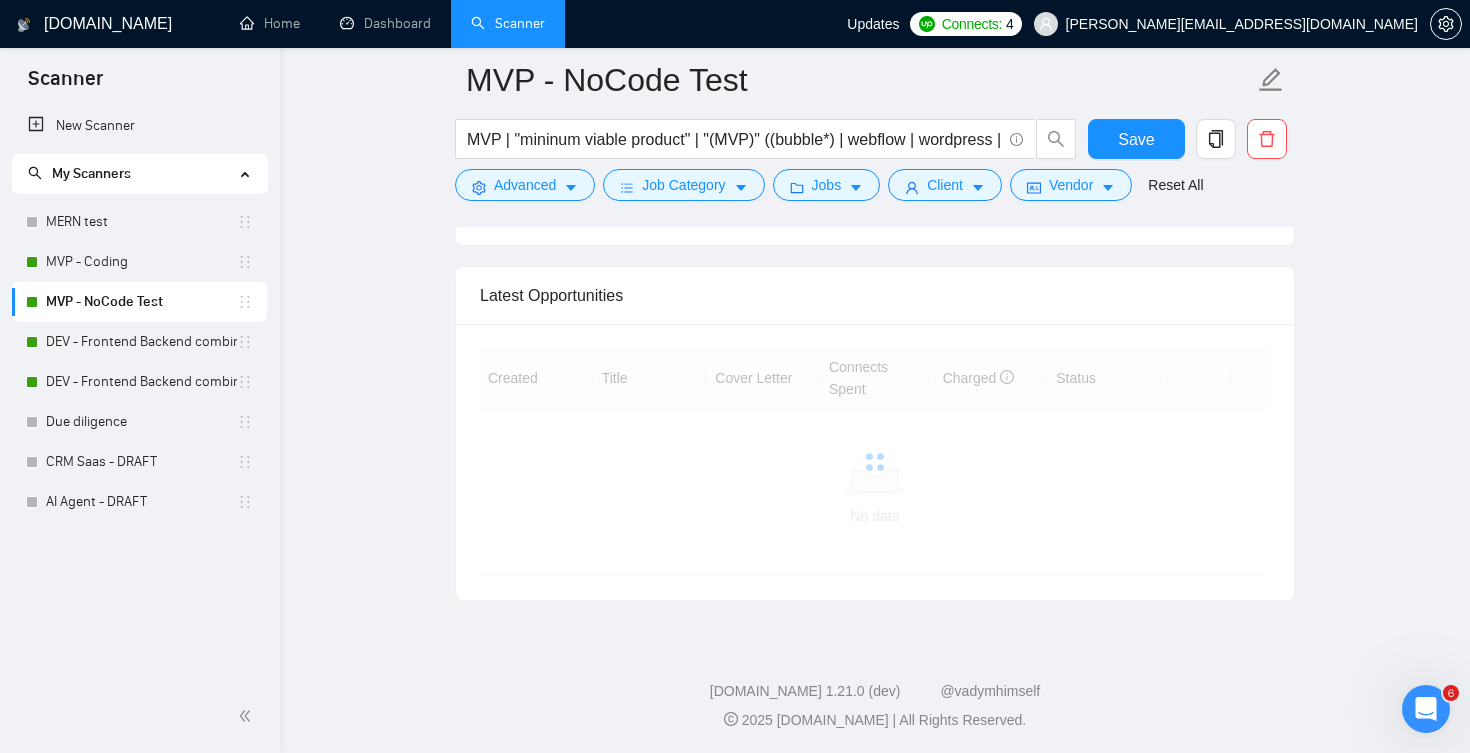 click at bounding box center (875, 462) 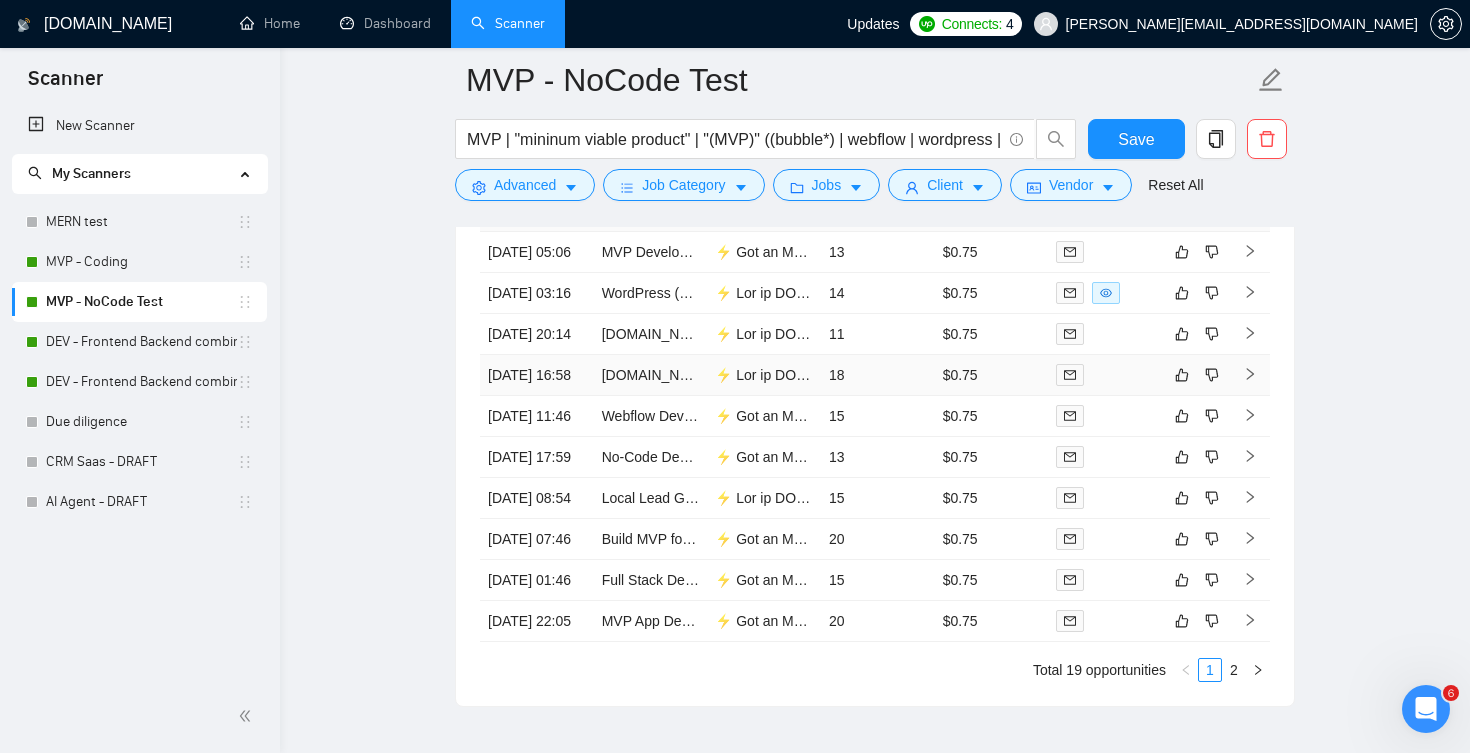 scroll, scrollTop: 4630, scrollLeft: 0, axis: vertical 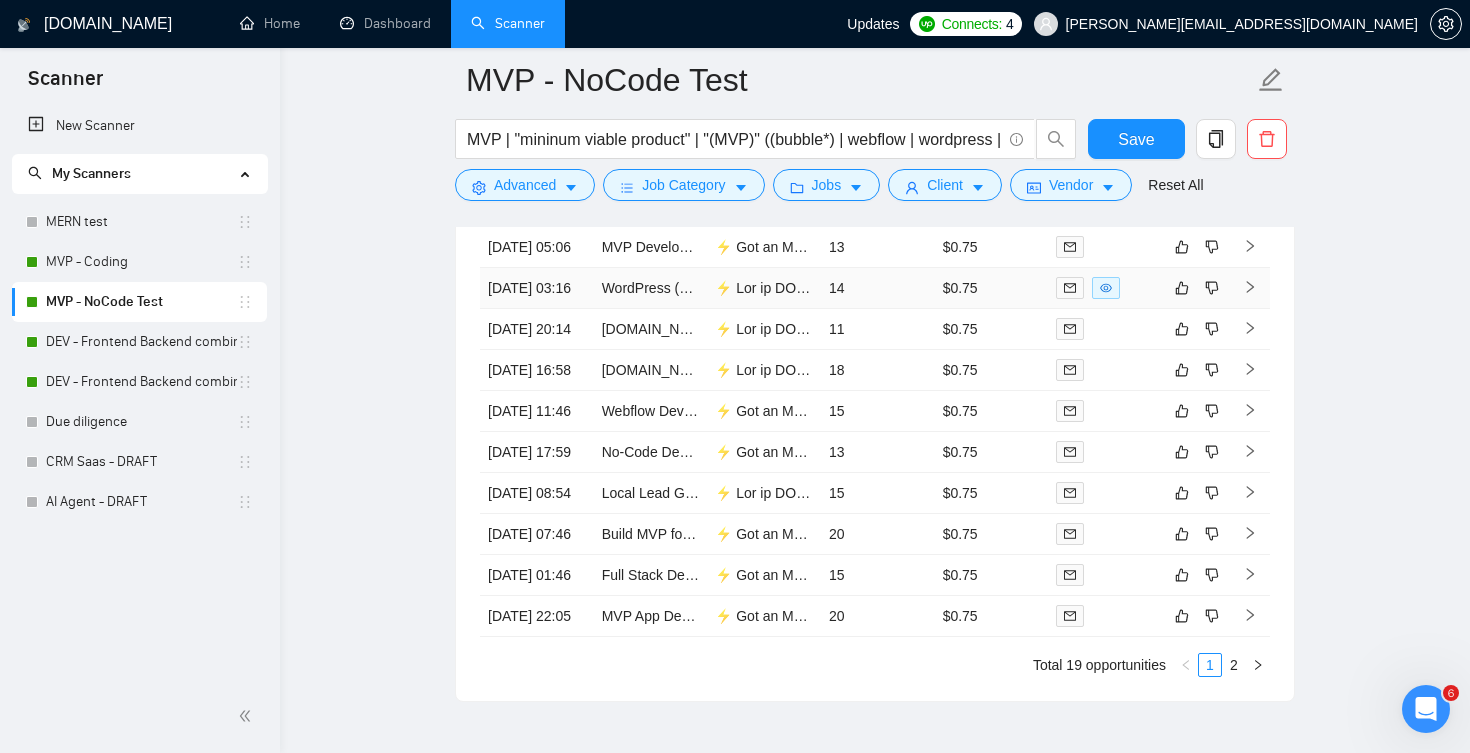 click on "14" at bounding box center [878, 288] 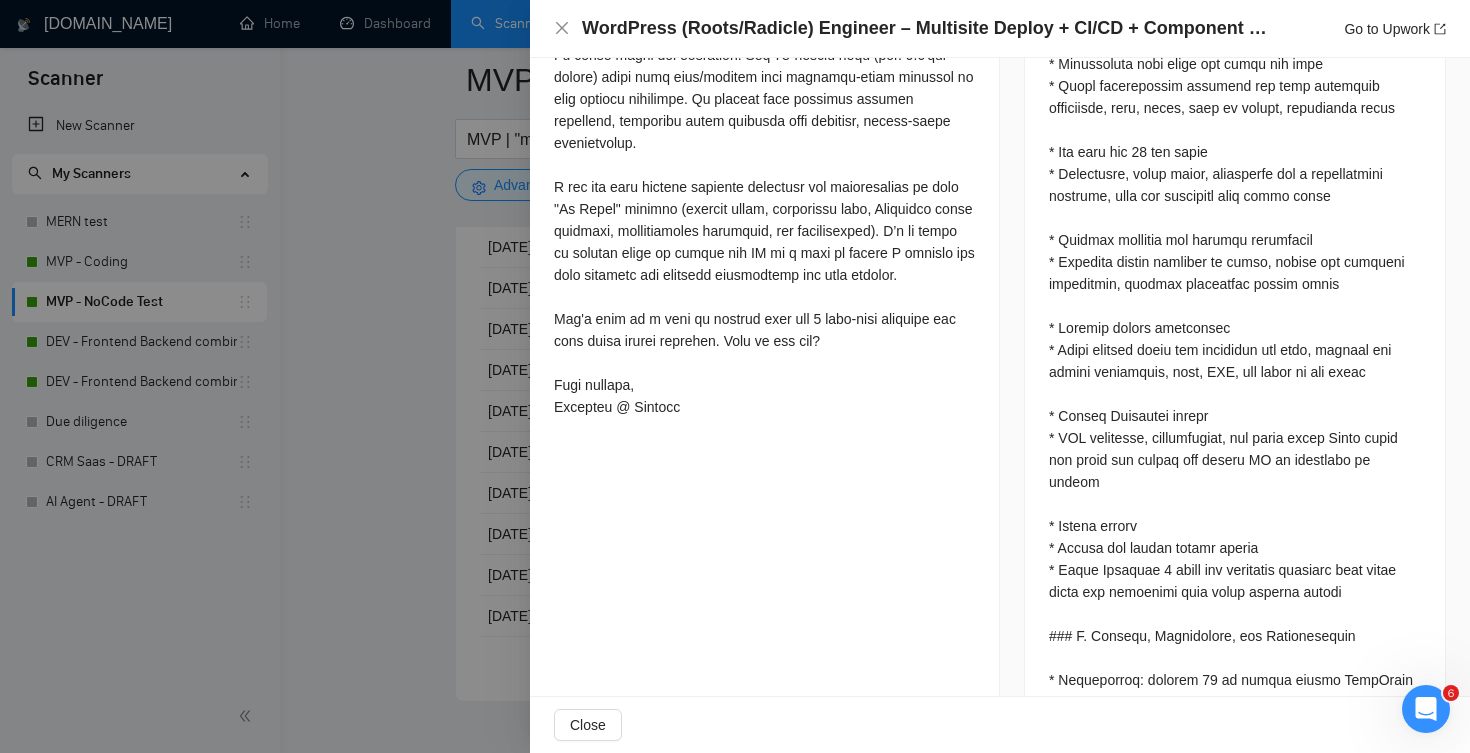 scroll, scrollTop: 1827, scrollLeft: 0, axis: vertical 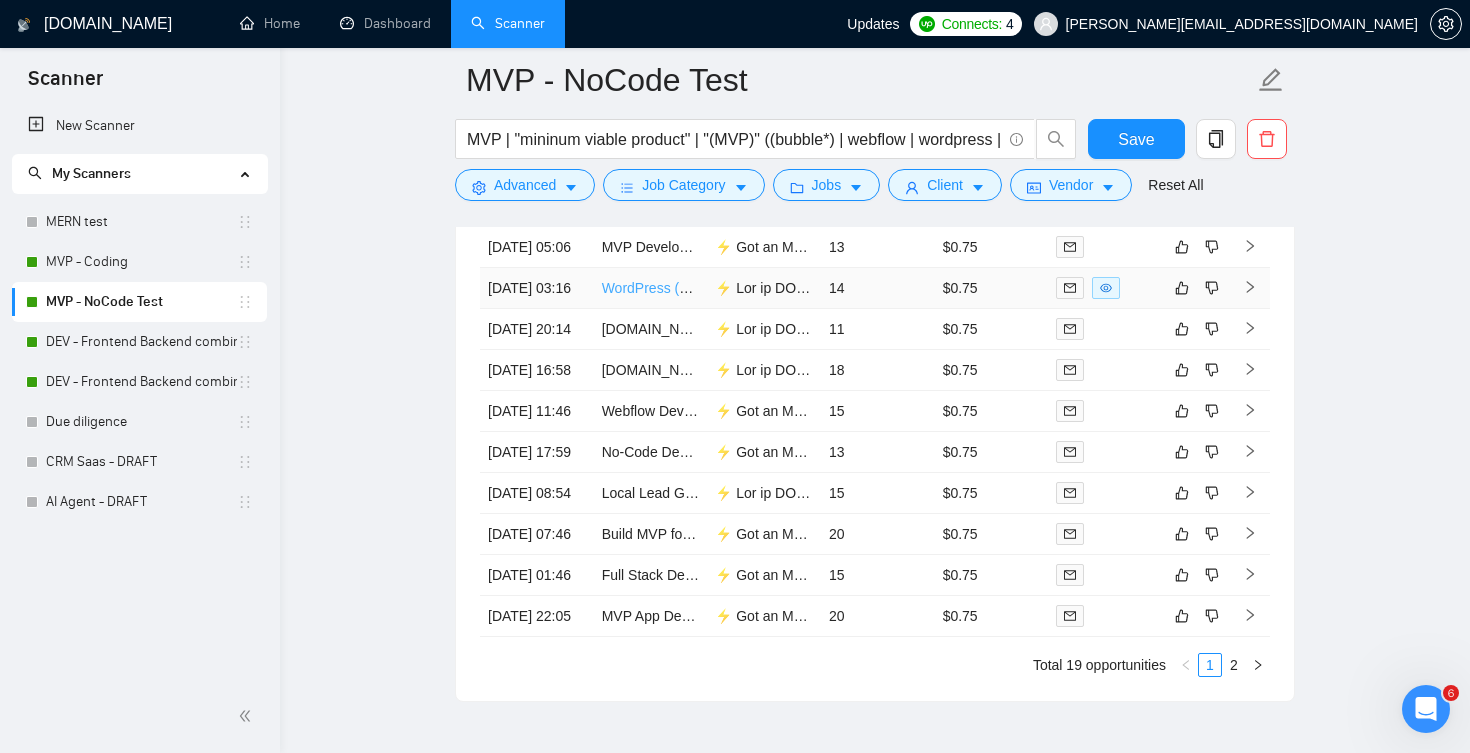 click on "WordPress (Roots/Radicle) Engineer – Multisite Deploy + CI/CD + Component Foundations" at bounding box center (885, 288) 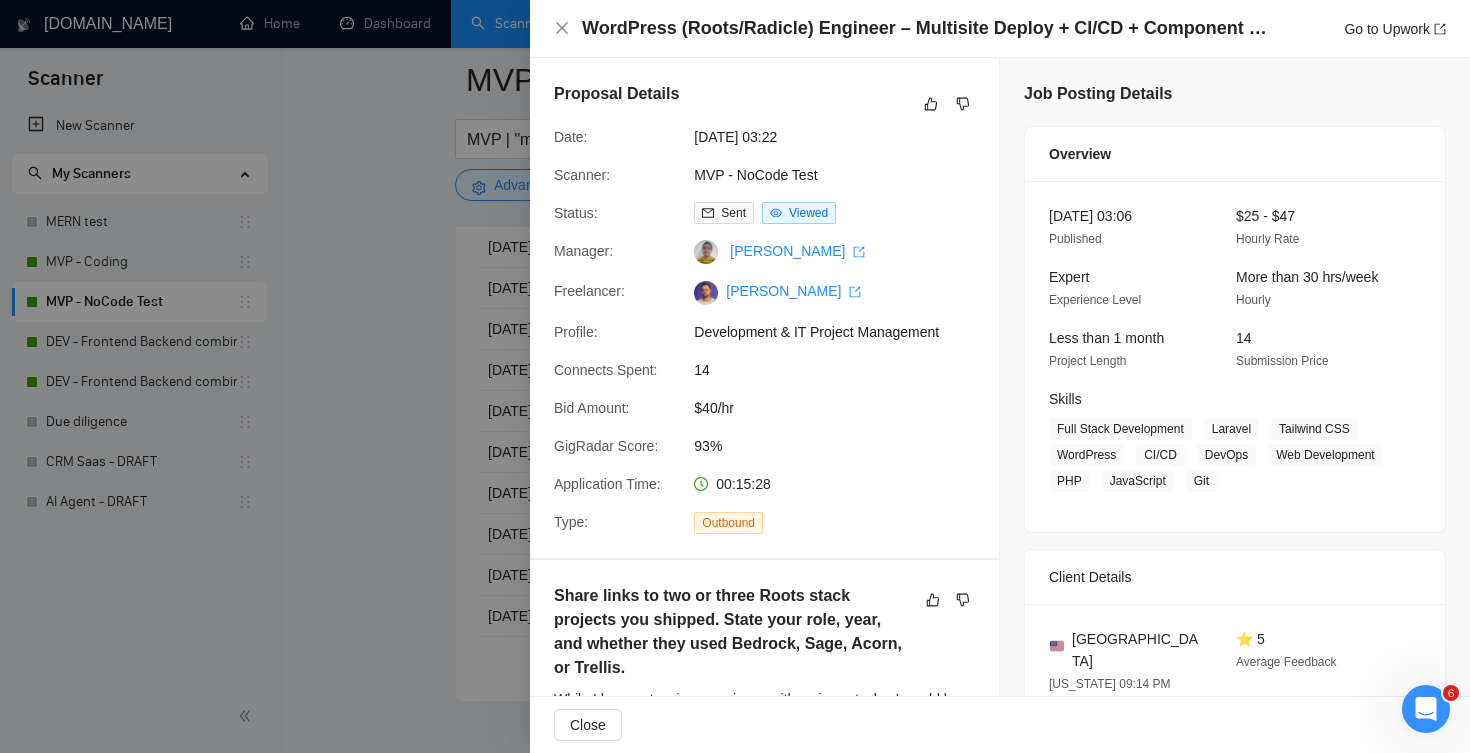 scroll, scrollTop: 0, scrollLeft: 0, axis: both 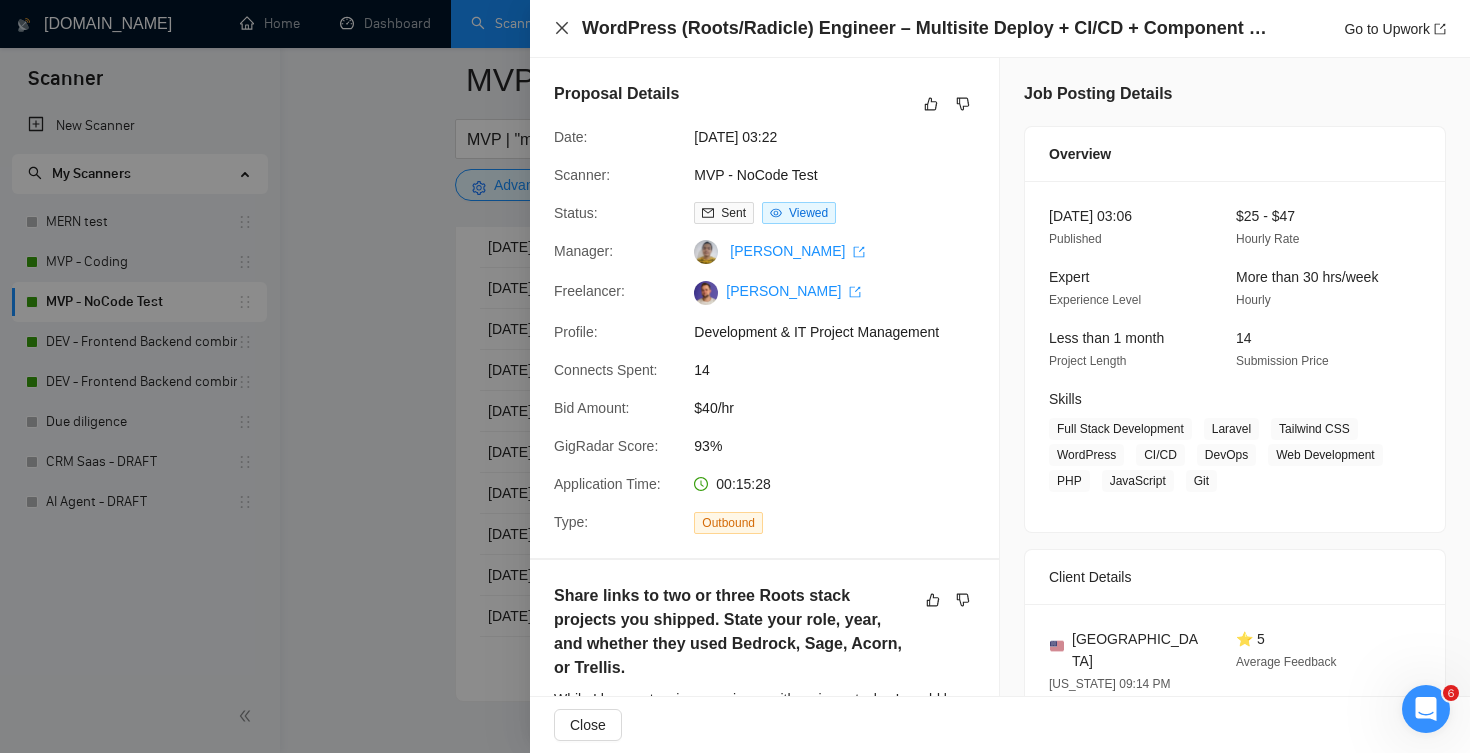 click 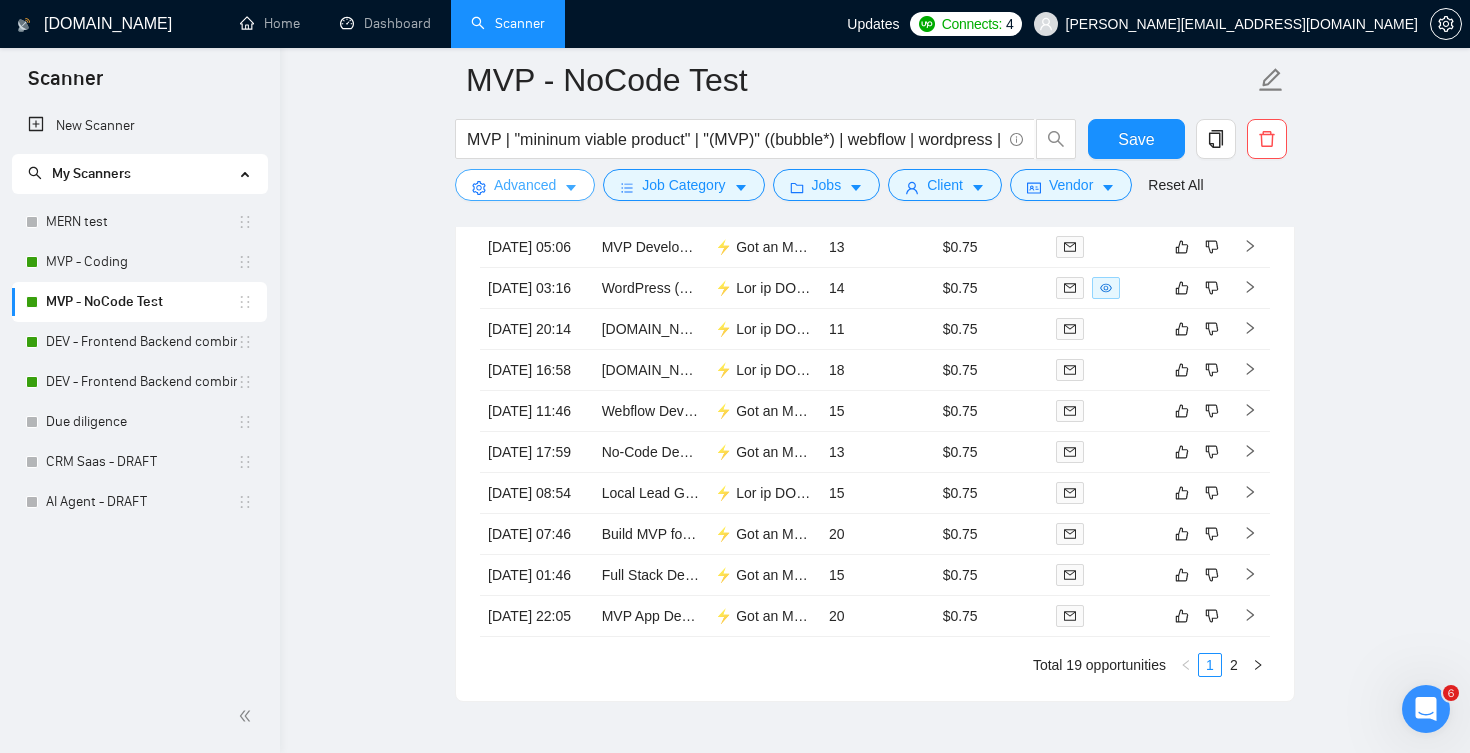 click on "Advanced" at bounding box center (525, 185) 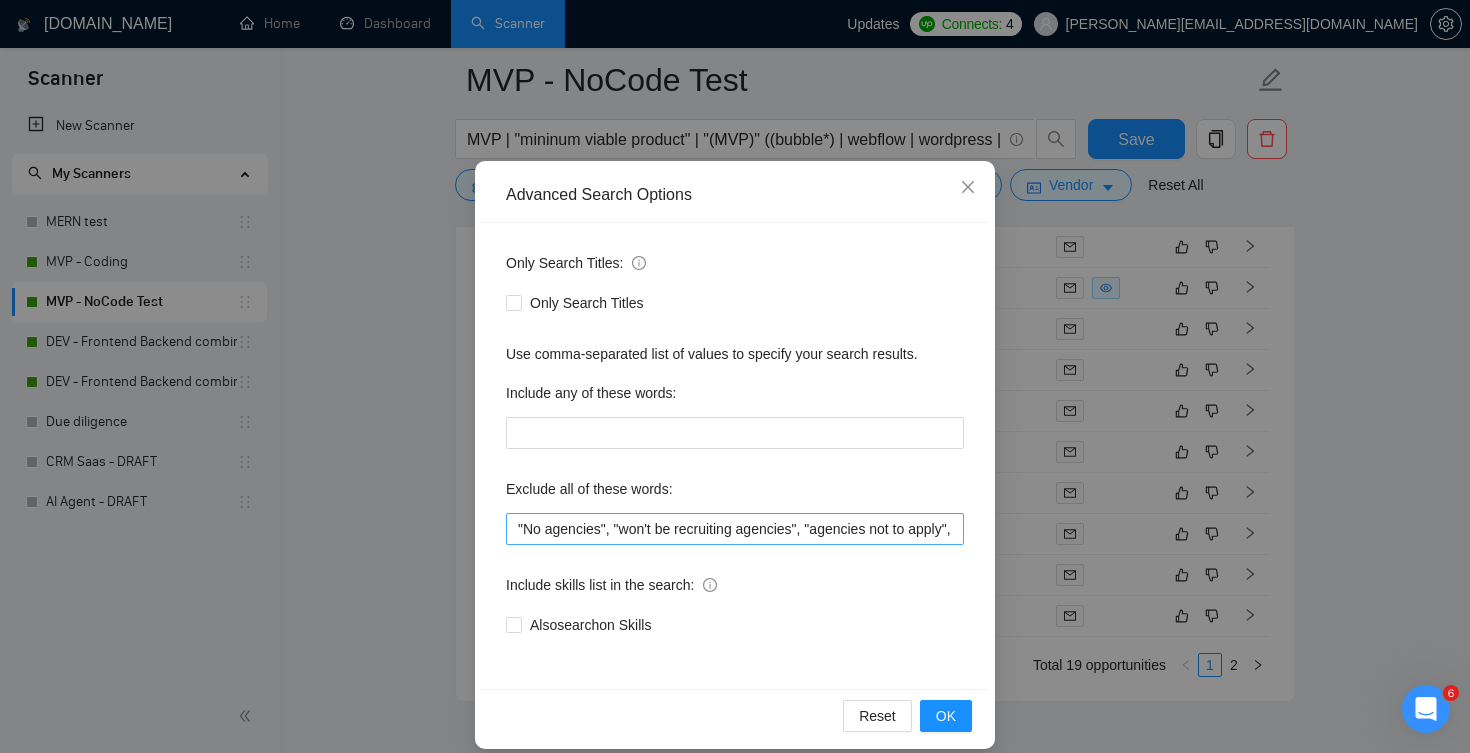 scroll, scrollTop: 68, scrollLeft: 0, axis: vertical 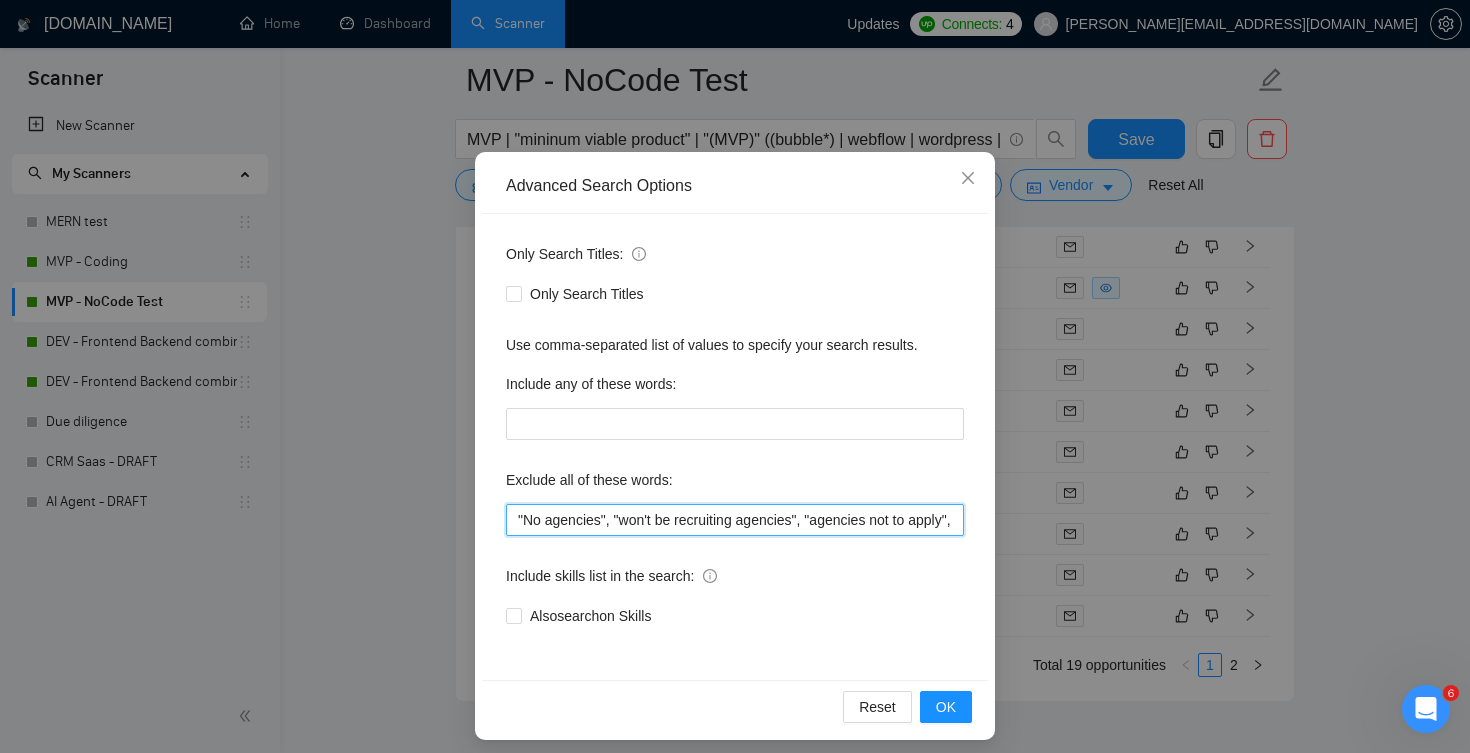 drag, startPoint x: 687, startPoint y: 528, endPoint x: 1020, endPoint y: 525, distance: 333.01352 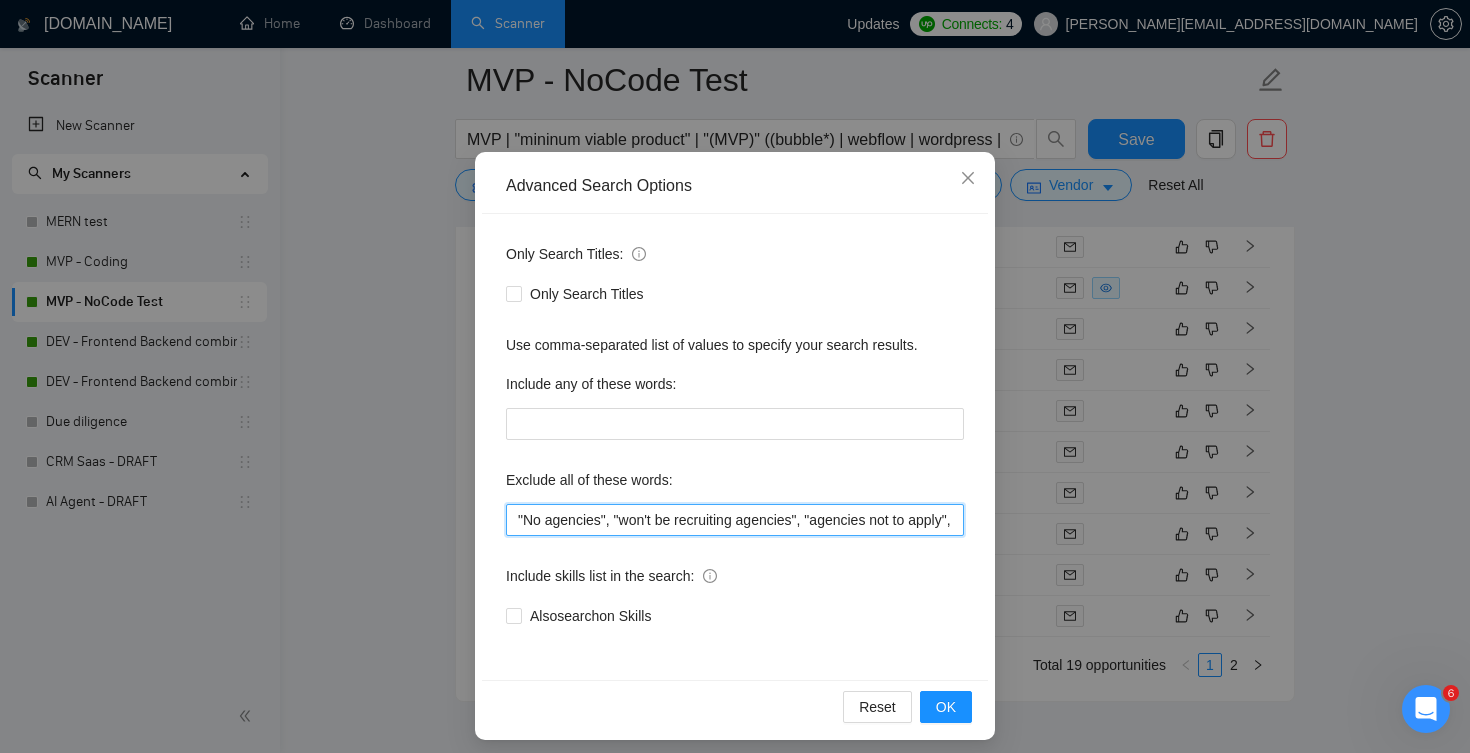 drag, startPoint x: 935, startPoint y: 515, endPoint x: 590, endPoint y: 517, distance: 345.0058 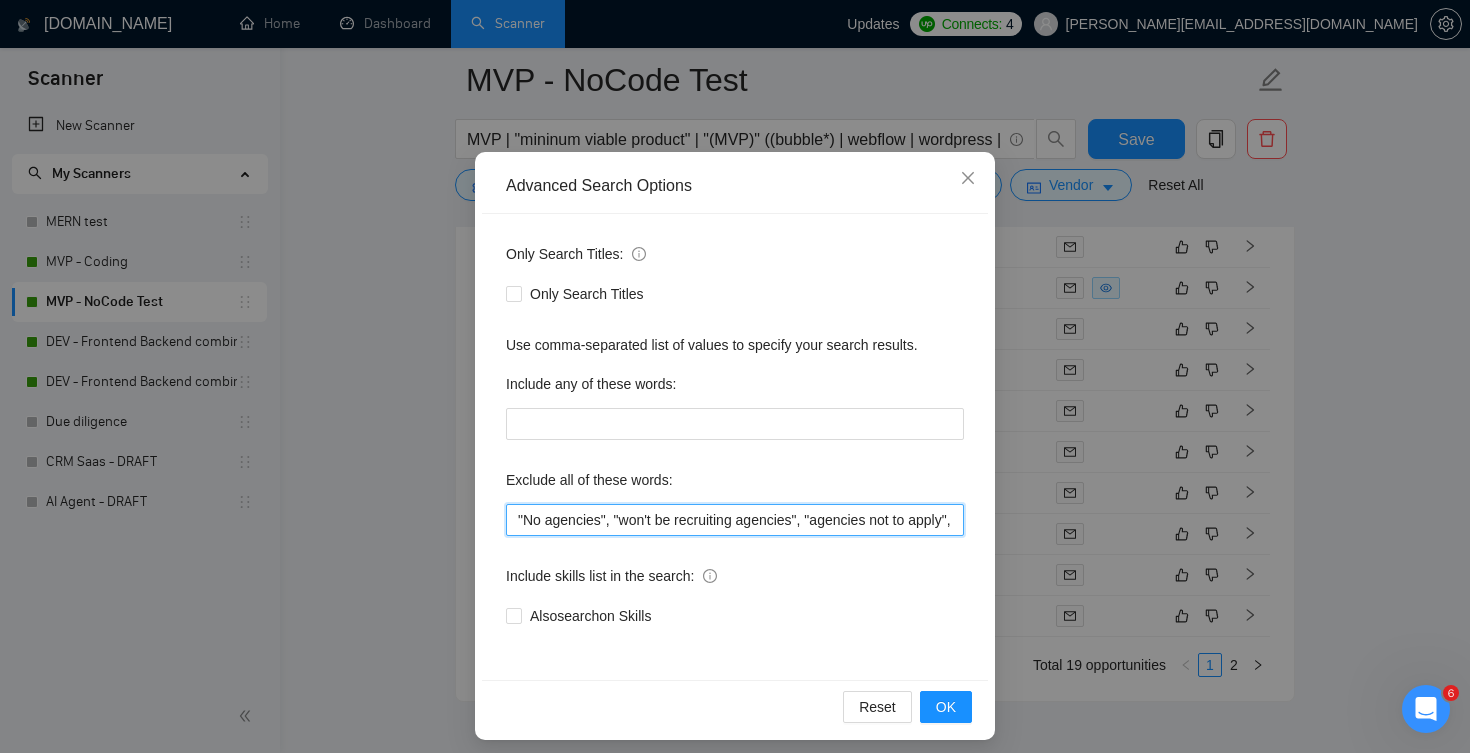 drag, startPoint x: 613, startPoint y: 523, endPoint x: 503, endPoint y: 524, distance: 110.00455 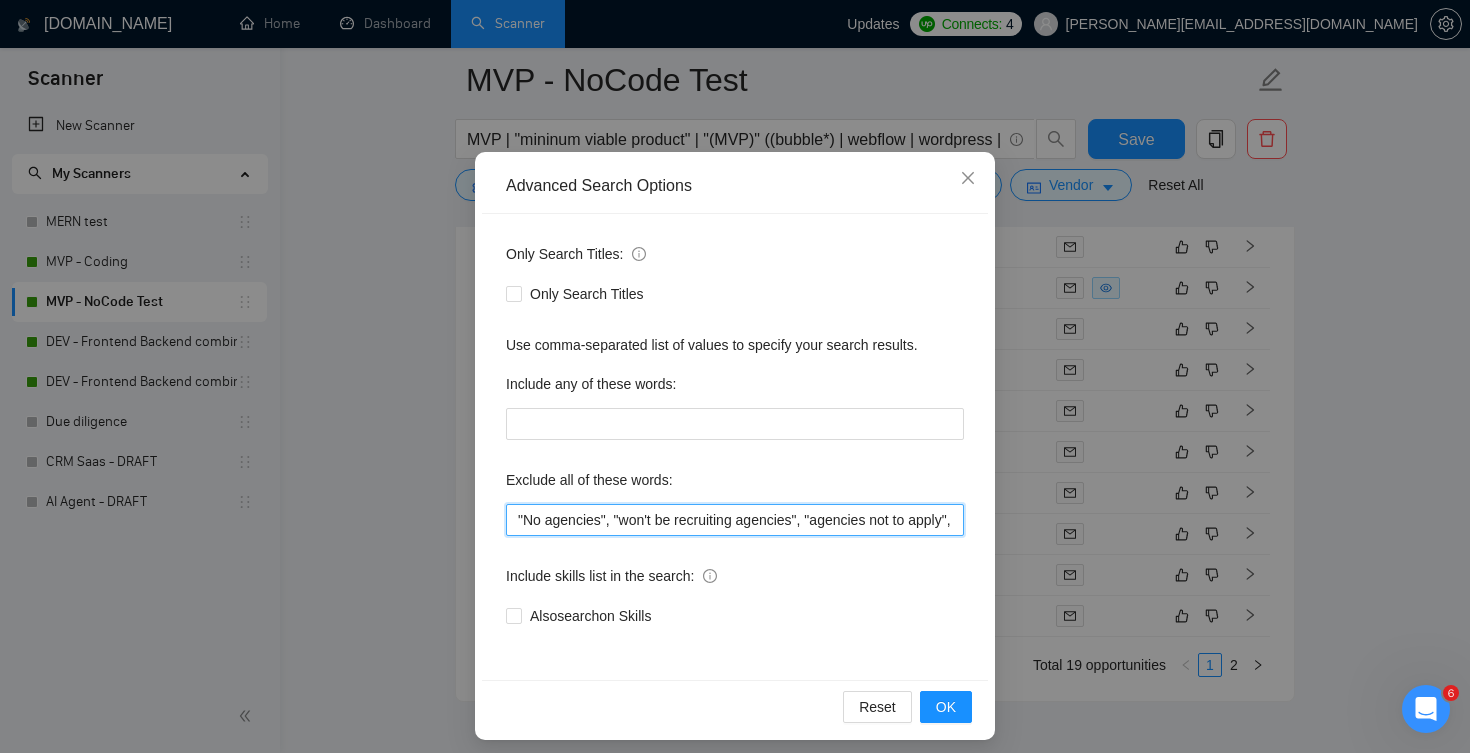drag, startPoint x: 595, startPoint y: 516, endPoint x: 489, endPoint y: 510, distance: 106.16968 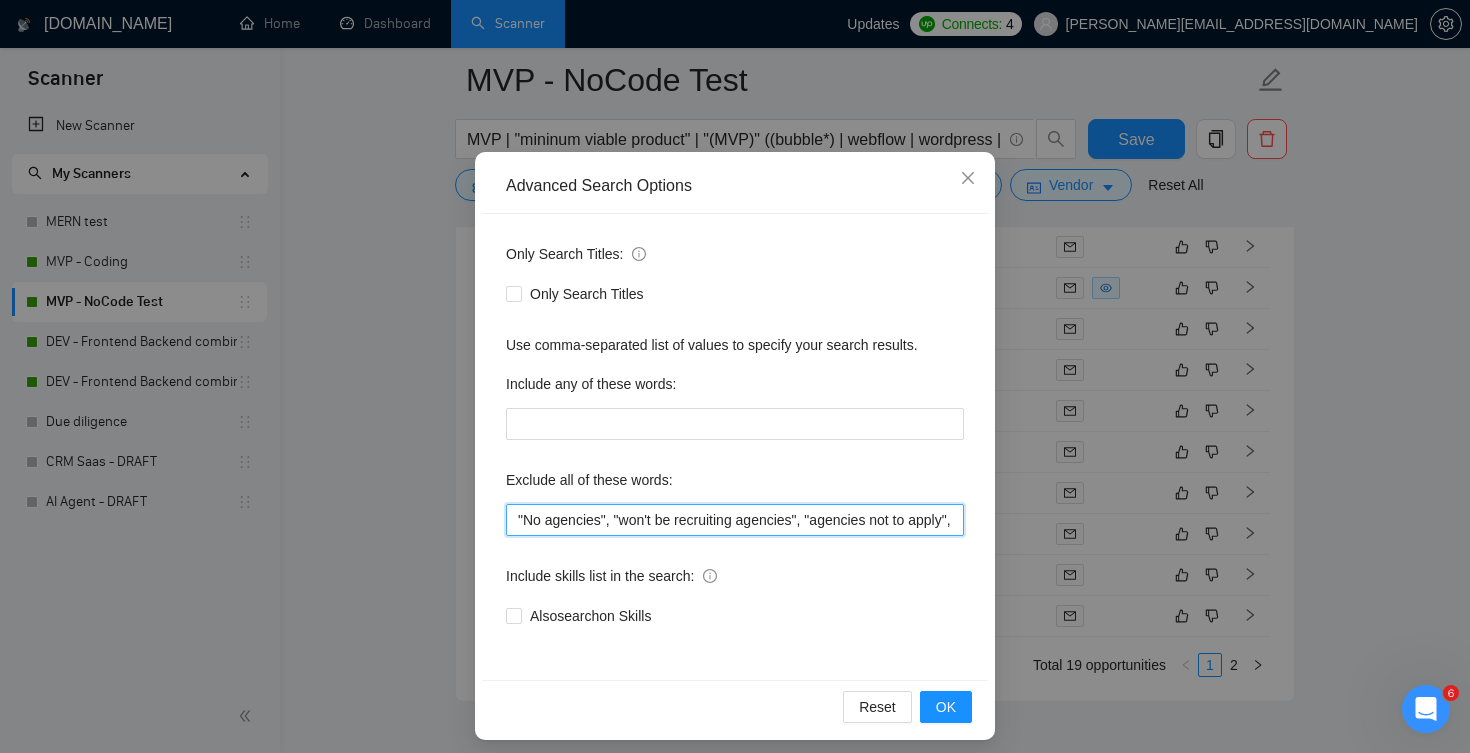 drag, startPoint x: 685, startPoint y: 511, endPoint x: 506, endPoint y: 488, distance: 180.4716 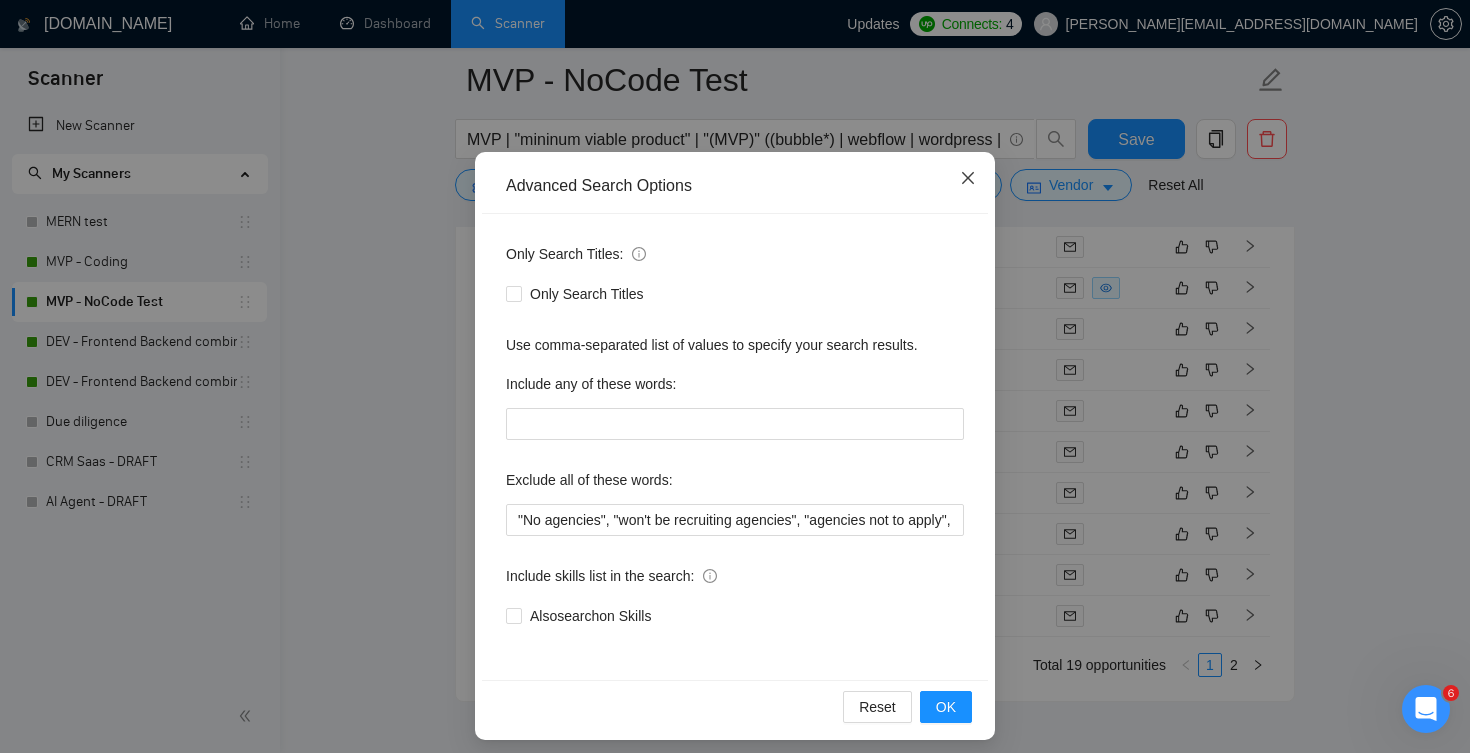 click 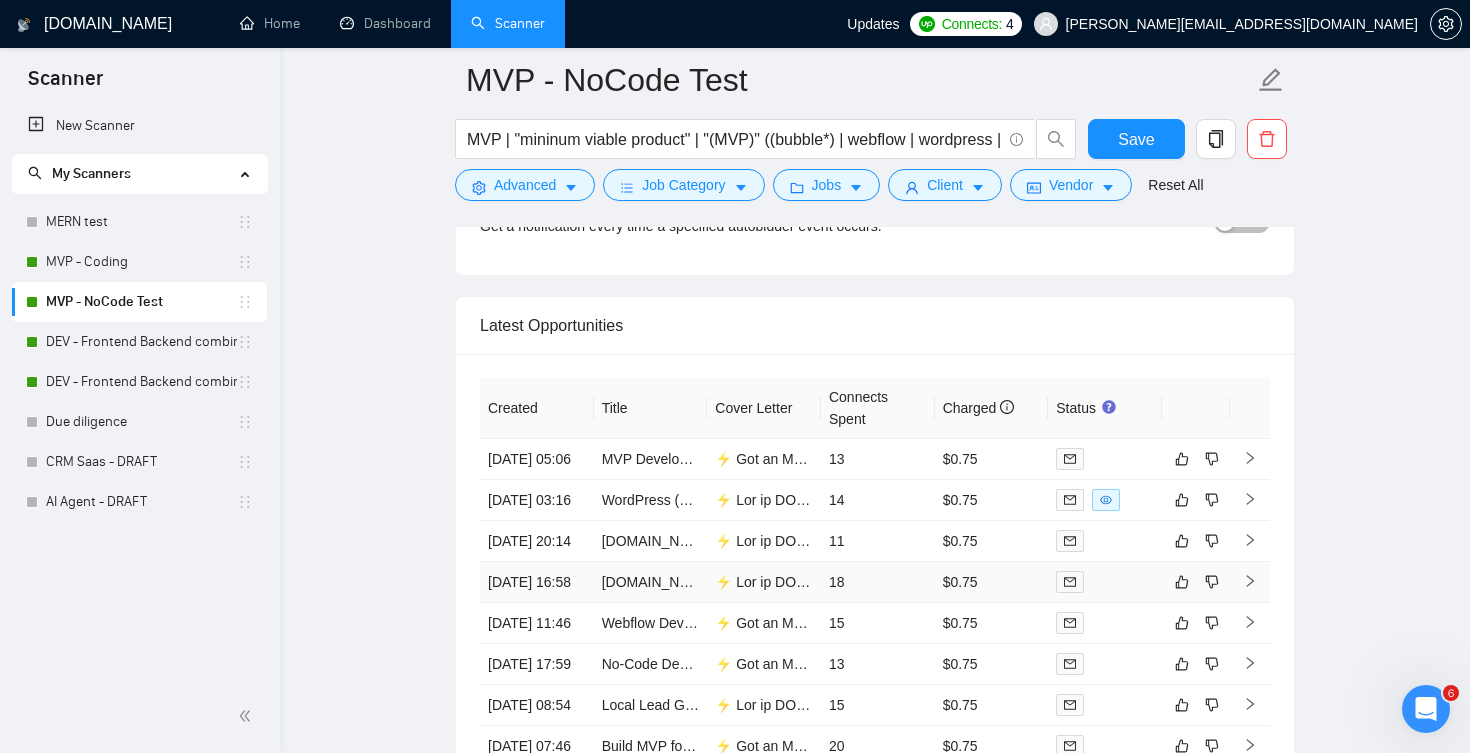 scroll, scrollTop: 4406, scrollLeft: 0, axis: vertical 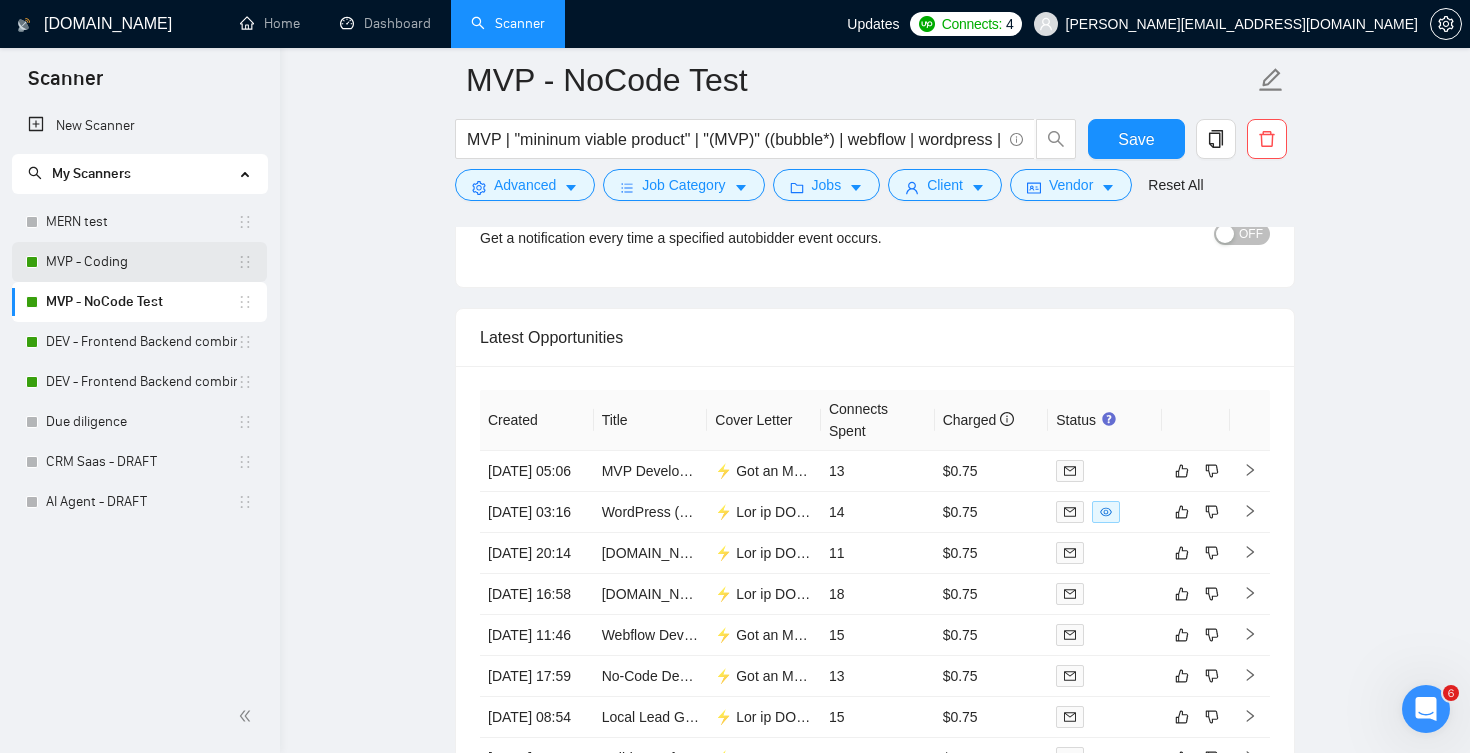 click on "MVP - Coding" at bounding box center [141, 262] 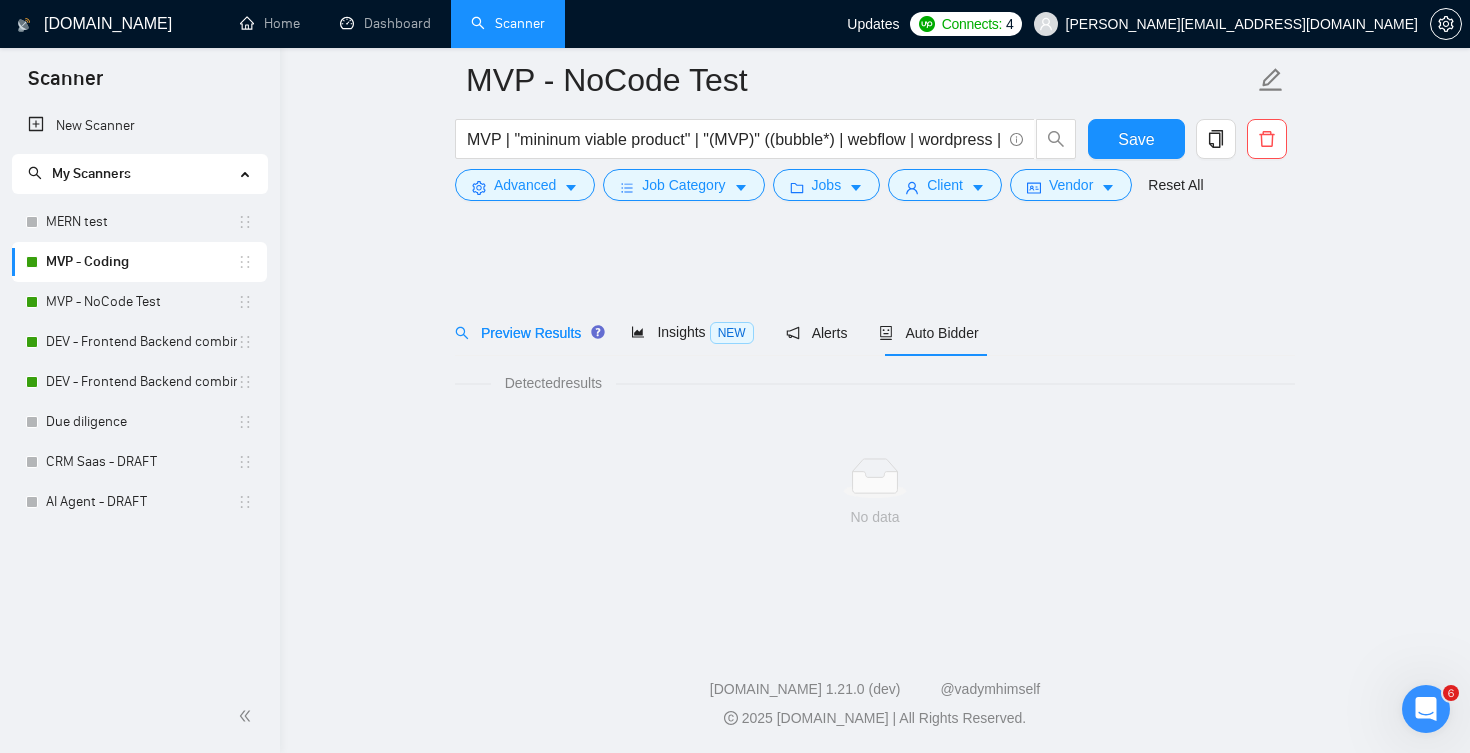 scroll, scrollTop: 0, scrollLeft: 0, axis: both 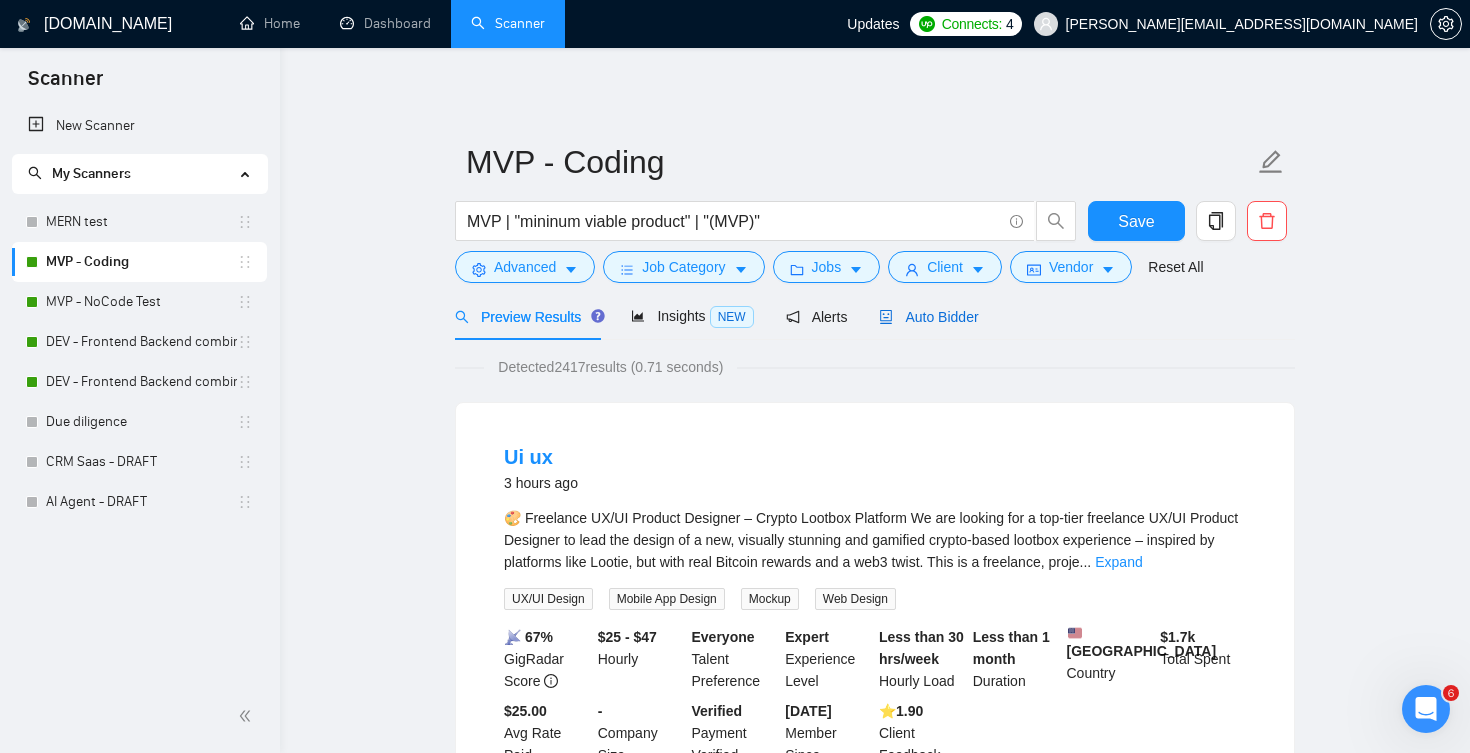 click on "Auto Bidder" at bounding box center [928, 317] 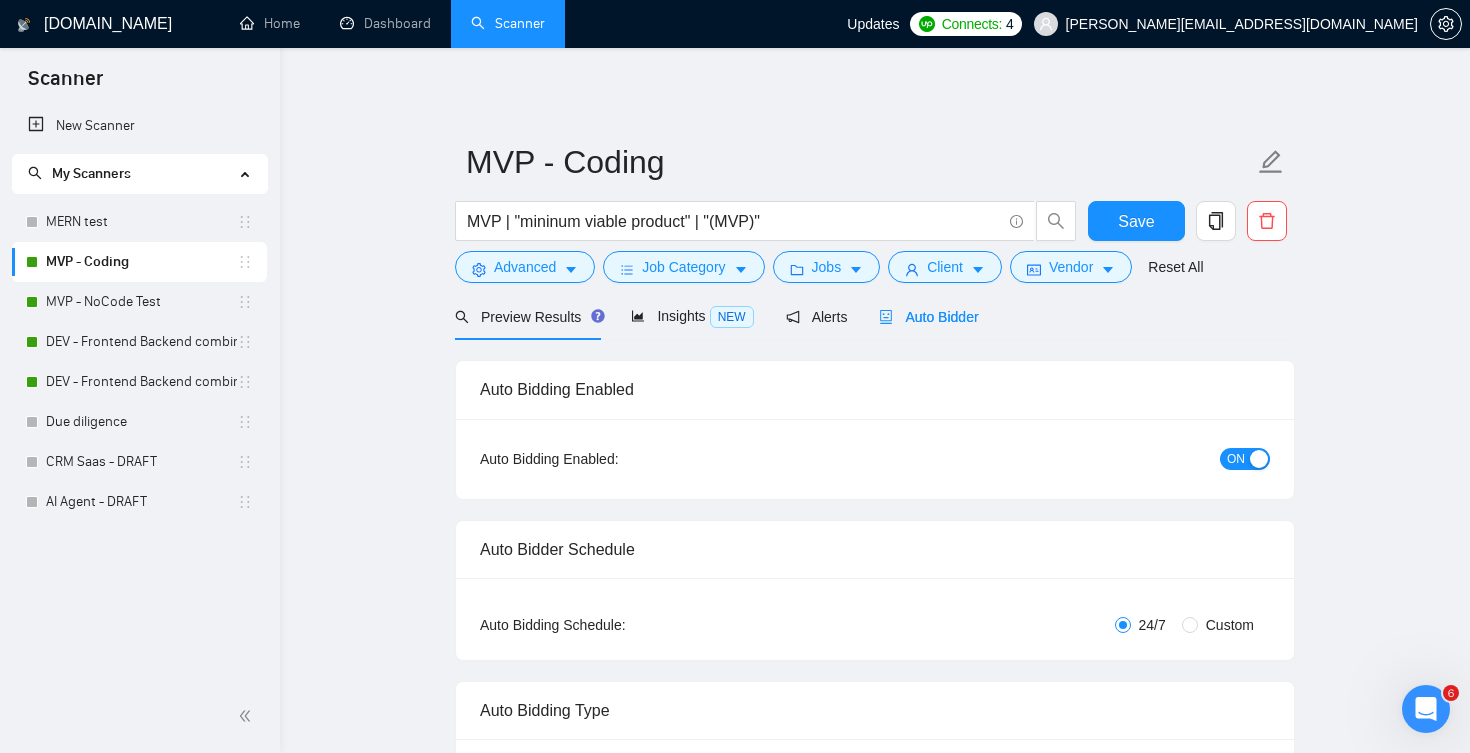type 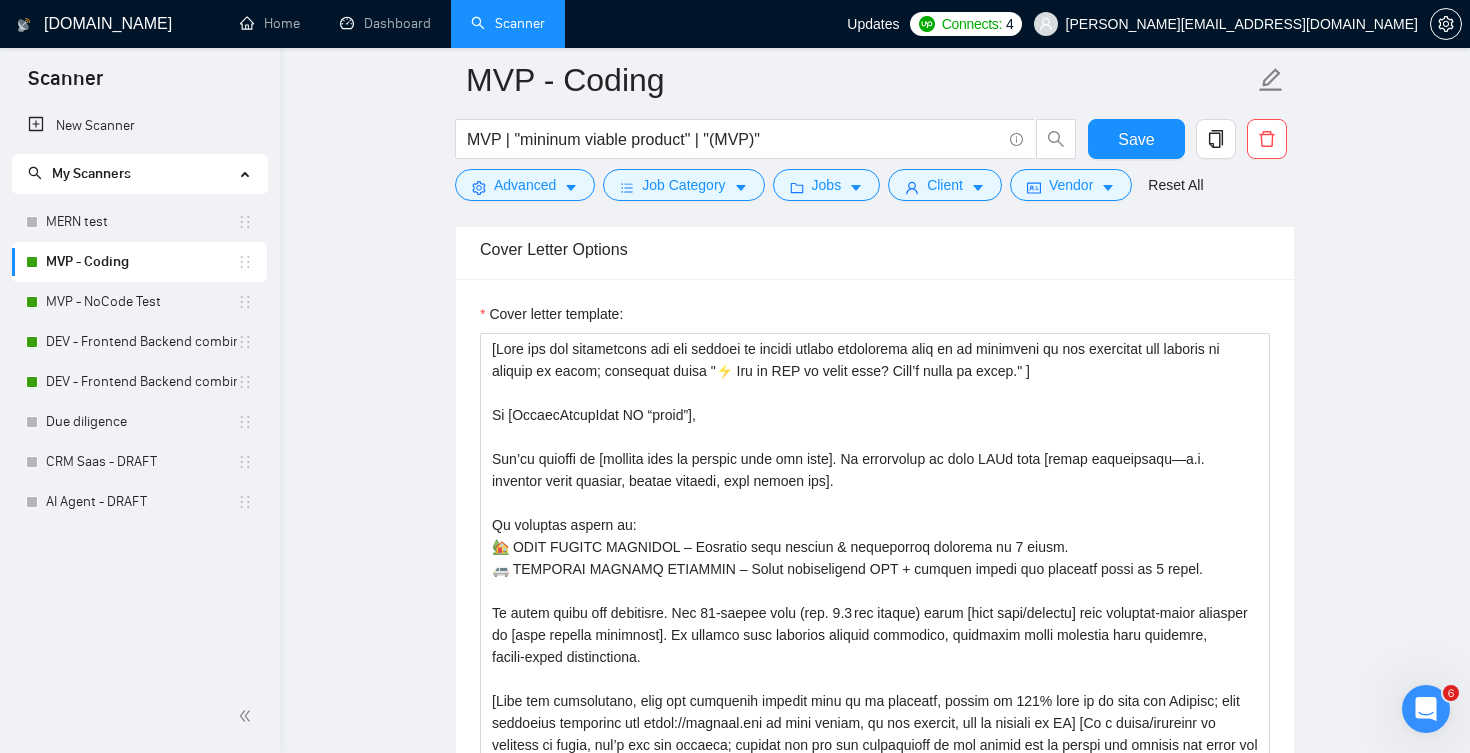 scroll, scrollTop: 1781, scrollLeft: 0, axis: vertical 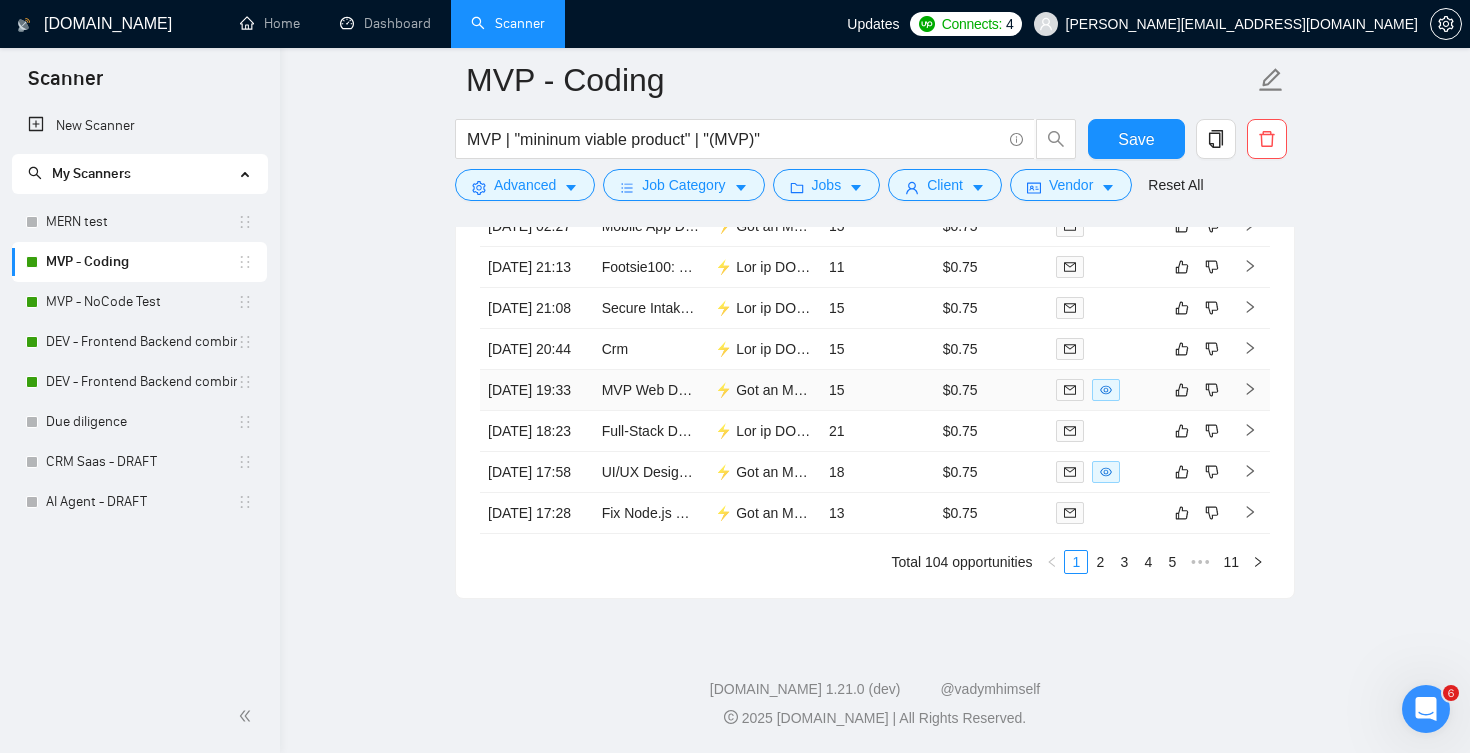 click on "$0.75" at bounding box center [992, 390] 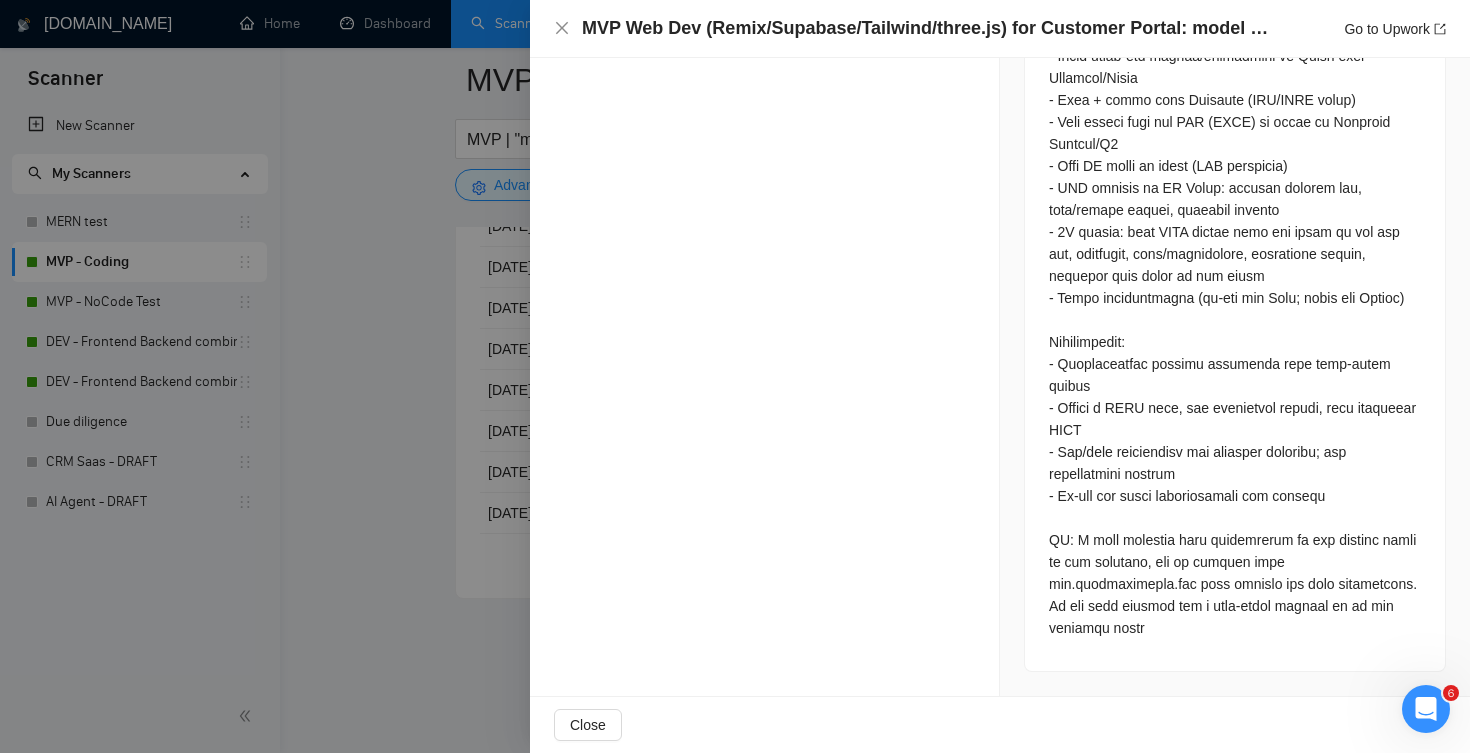 scroll, scrollTop: 1576, scrollLeft: 0, axis: vertical 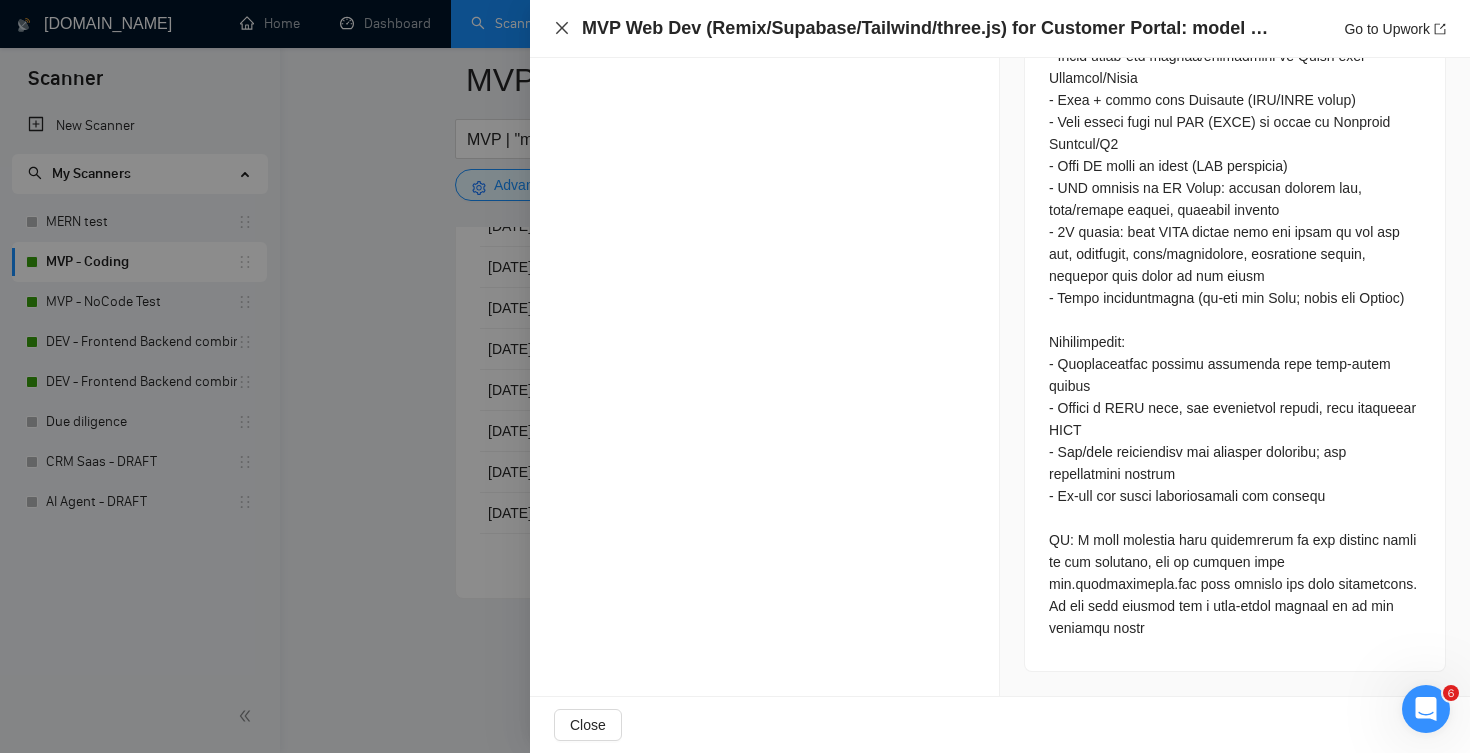 click 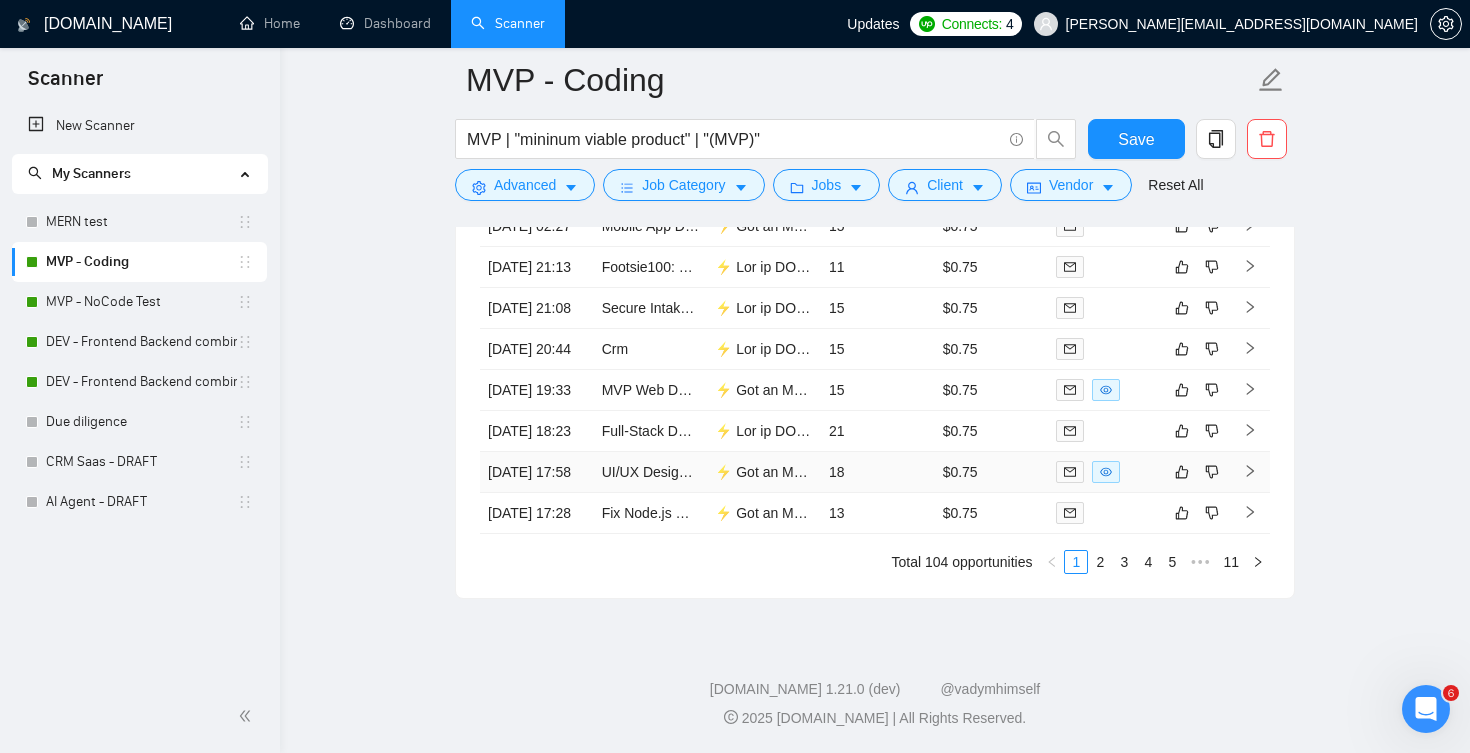 click on "18" at bounding box center [878, 472] 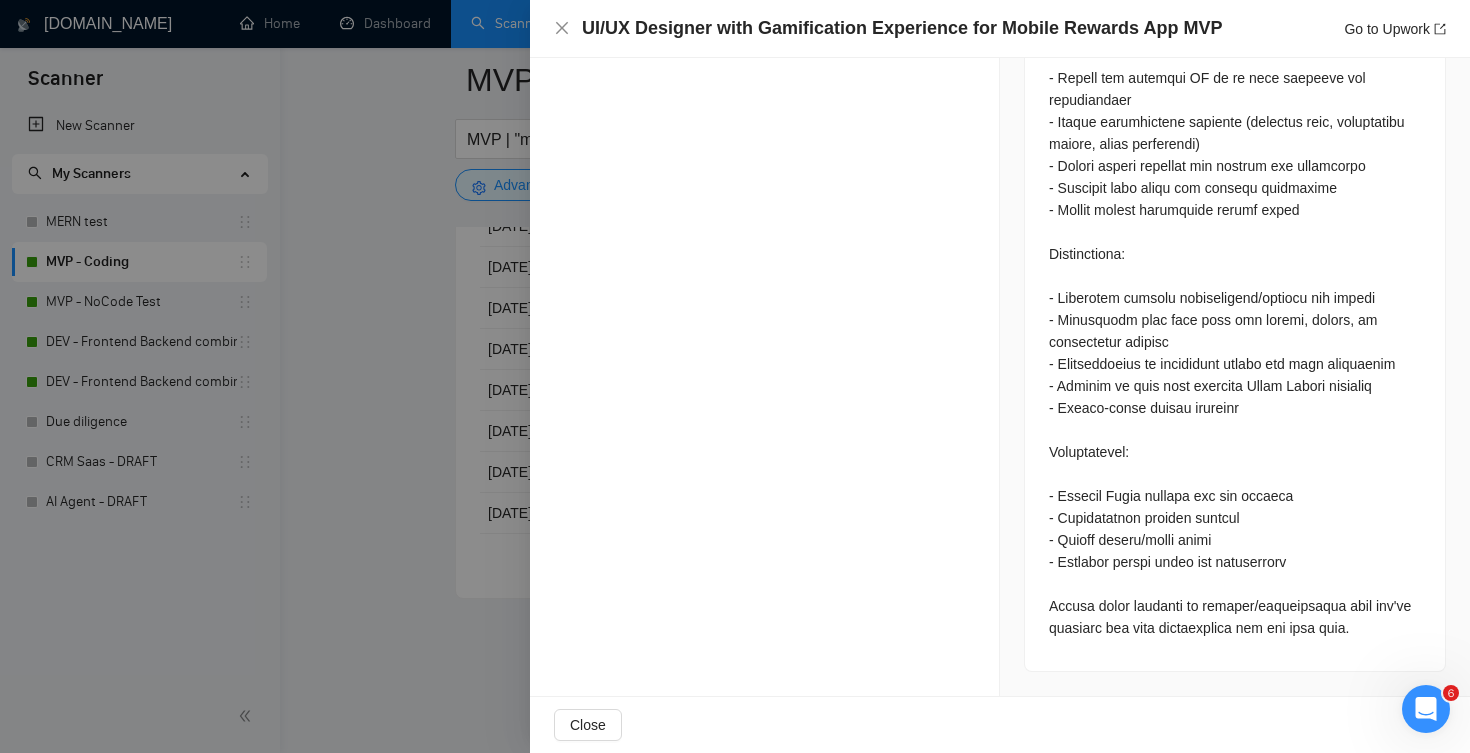 scroll, scrollTop: 4929, scrollLeft: 0, axis: vertical 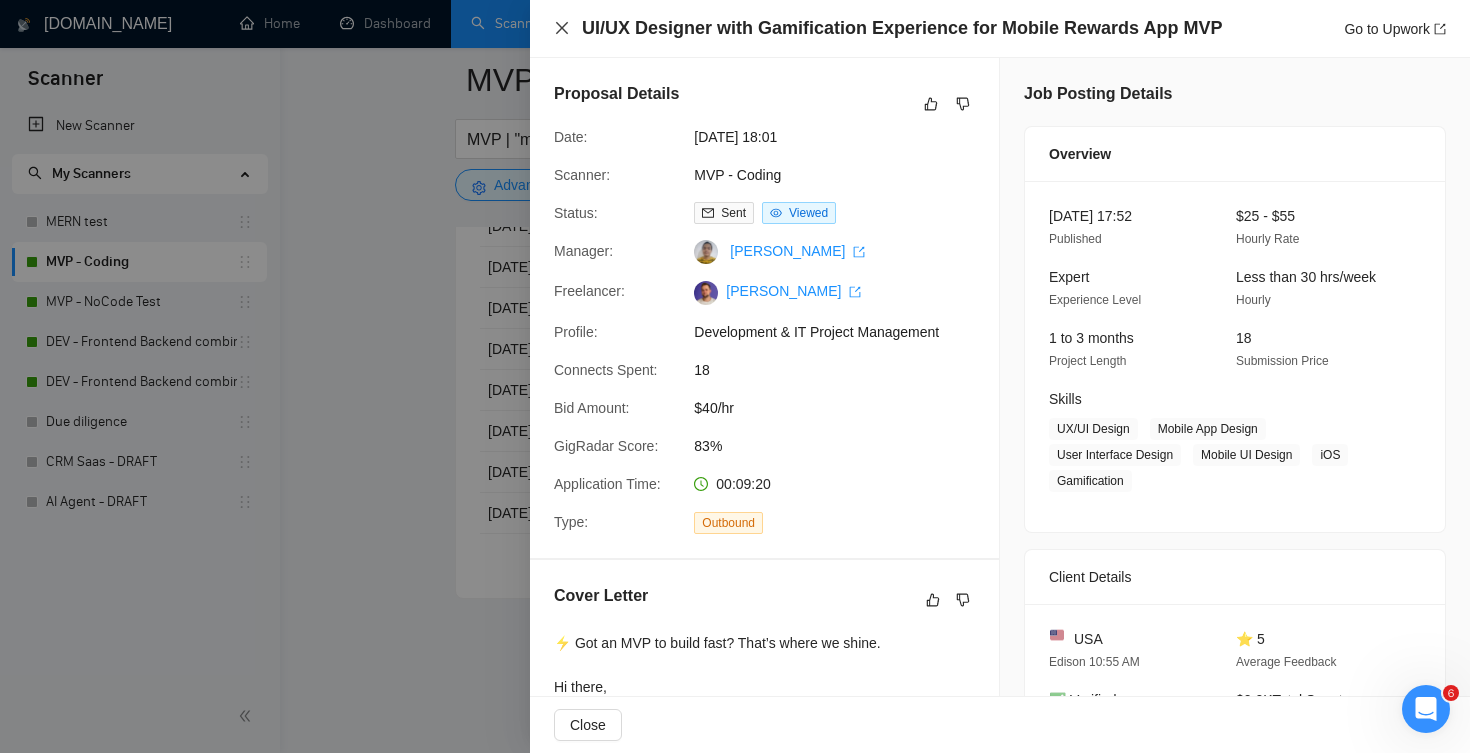 click 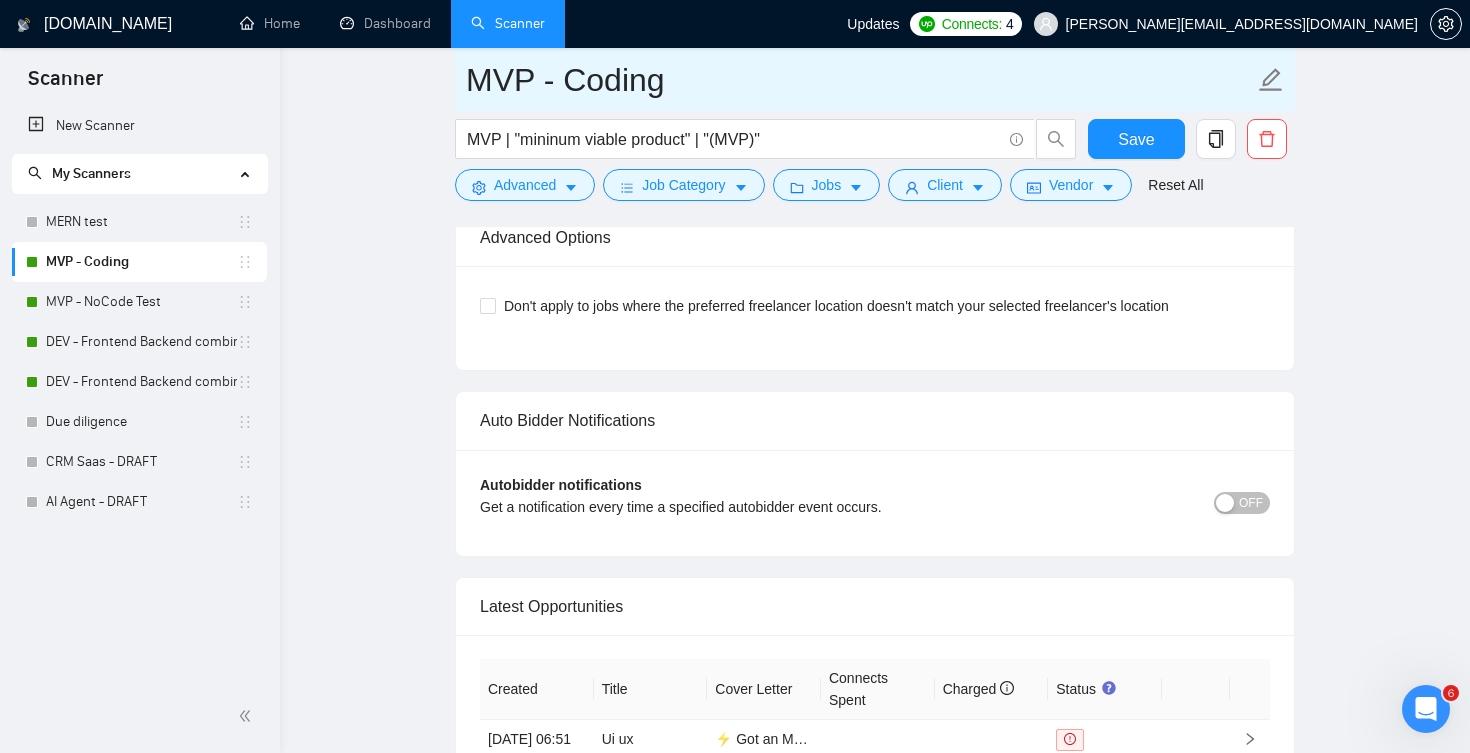 scroll, scrollTop: 4135, scrollLeft: 0, axis: vertical 